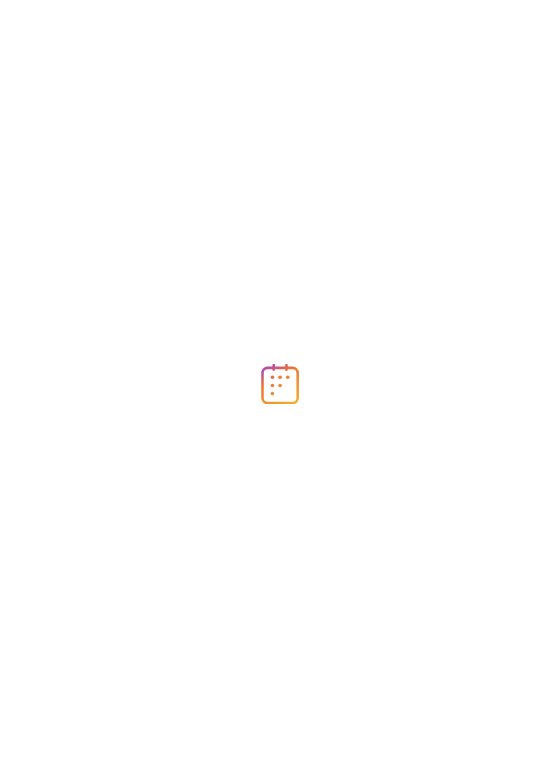 scroll, scrollTop: 0, scrollLeft: 0, axis: both 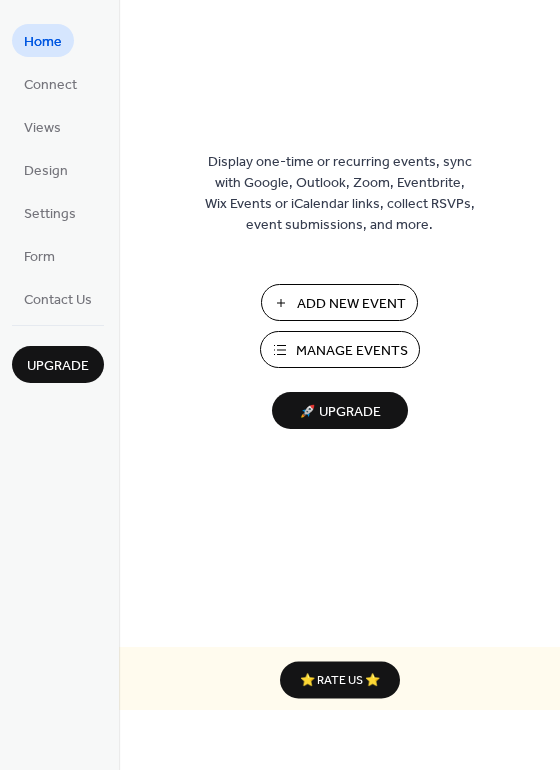 click on "Manage Events" at bounding box center (352, 351) 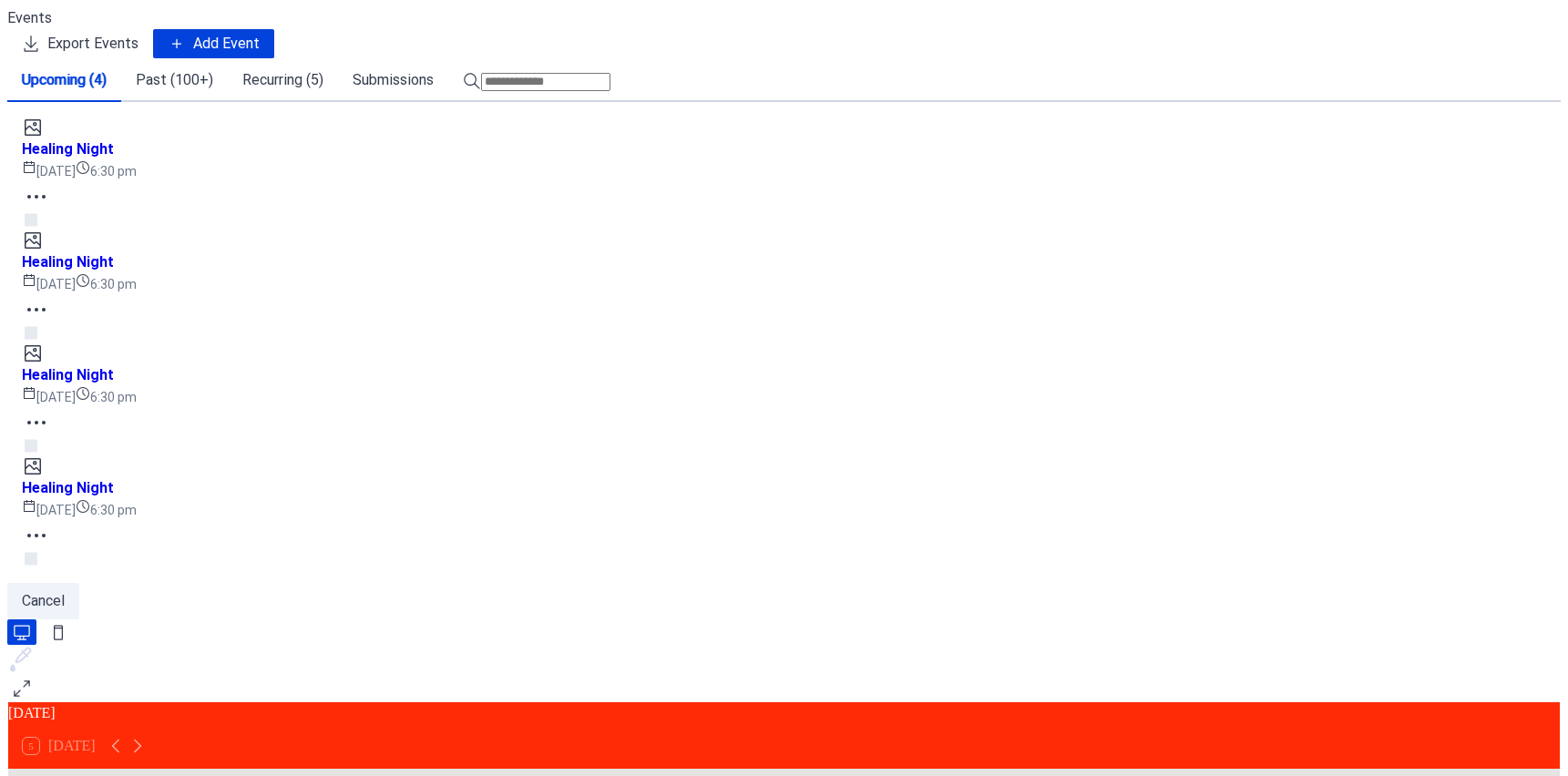 scroll, scrollTop: 0, scrollLeft: 0, axis: both 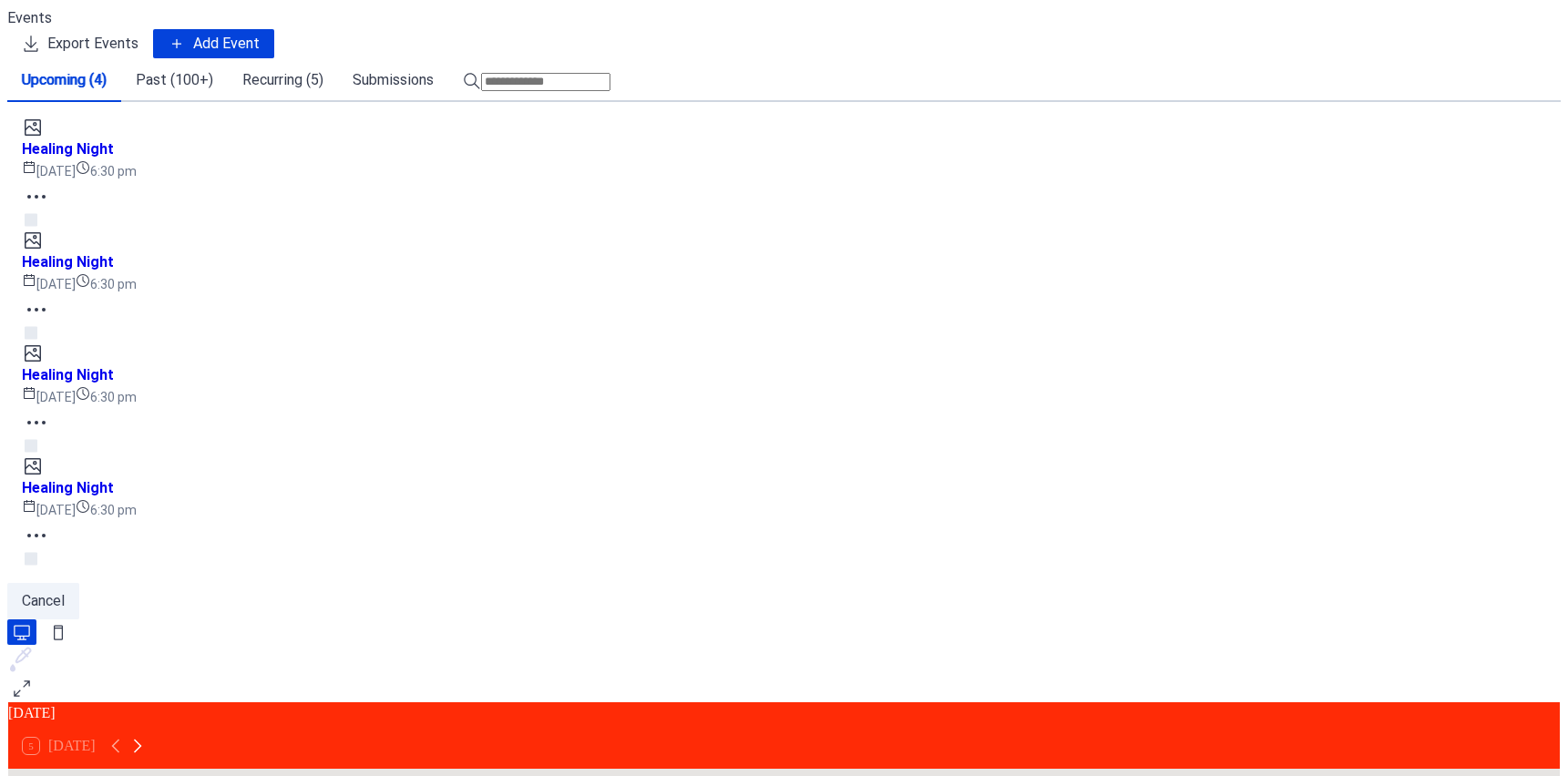 click 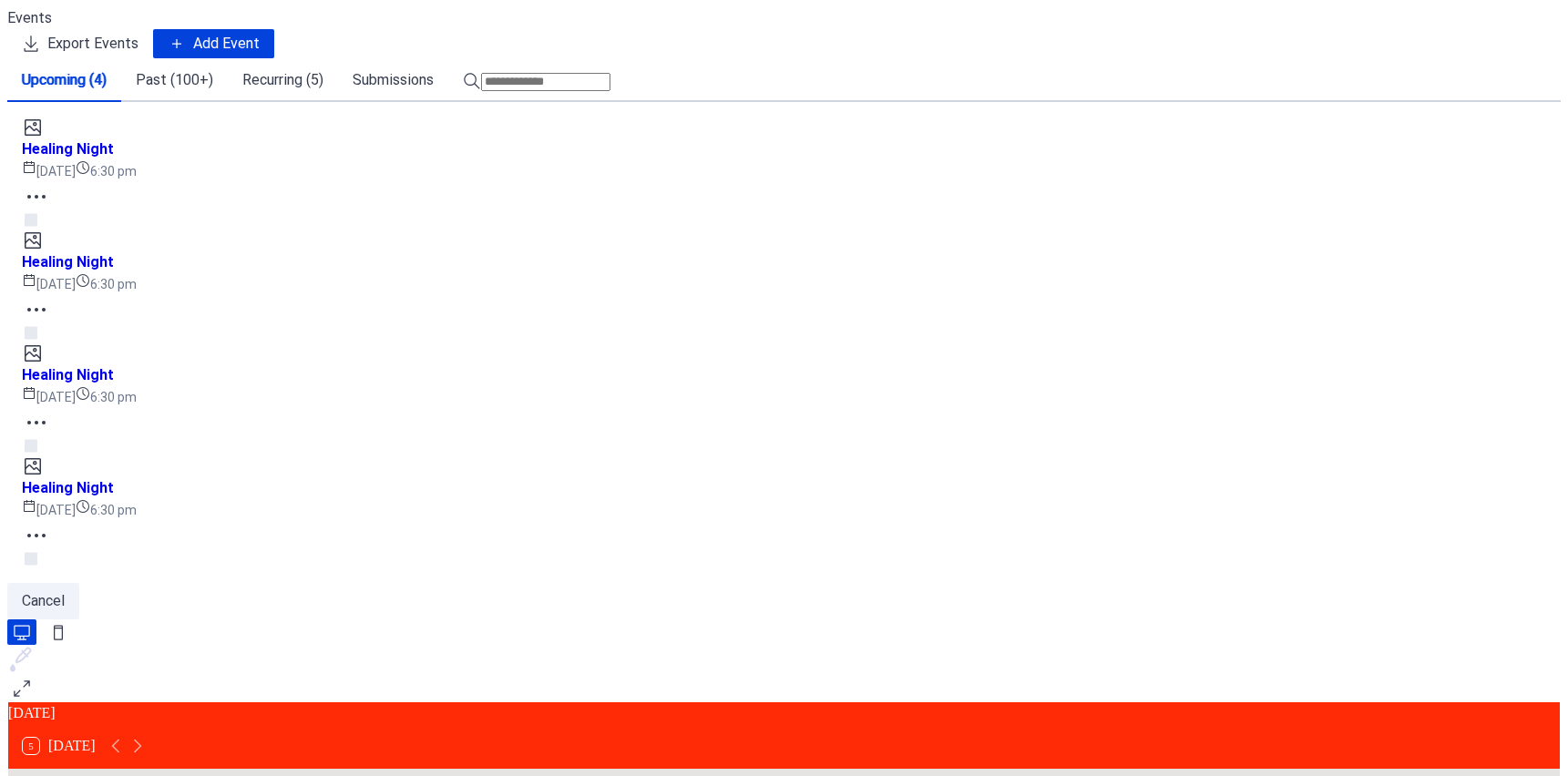 click on "Meditation Class" at bounding box center [1392, 837] 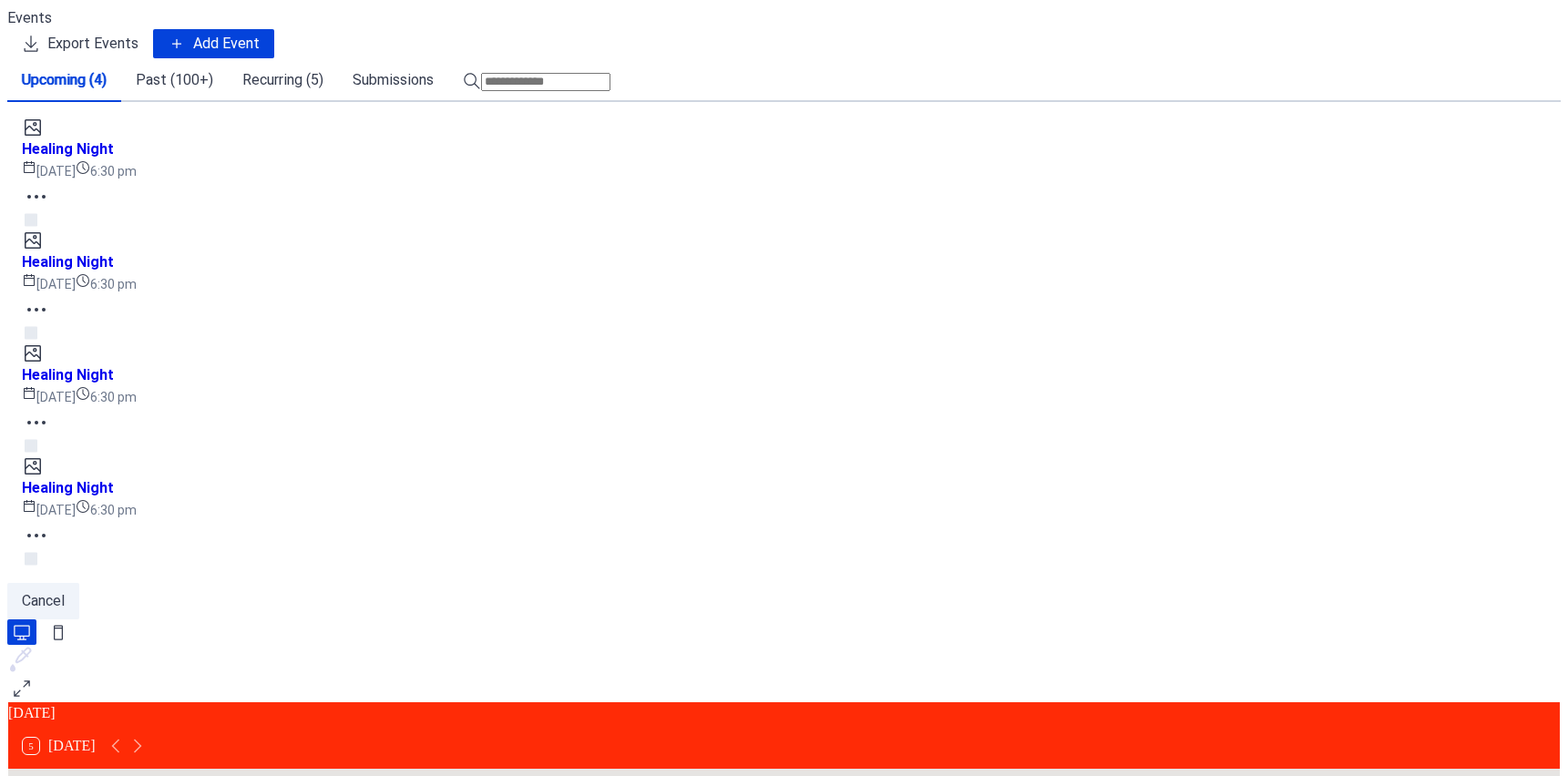 scroll, scrollTop: 250, scrollLeft: 0, axis: vertical 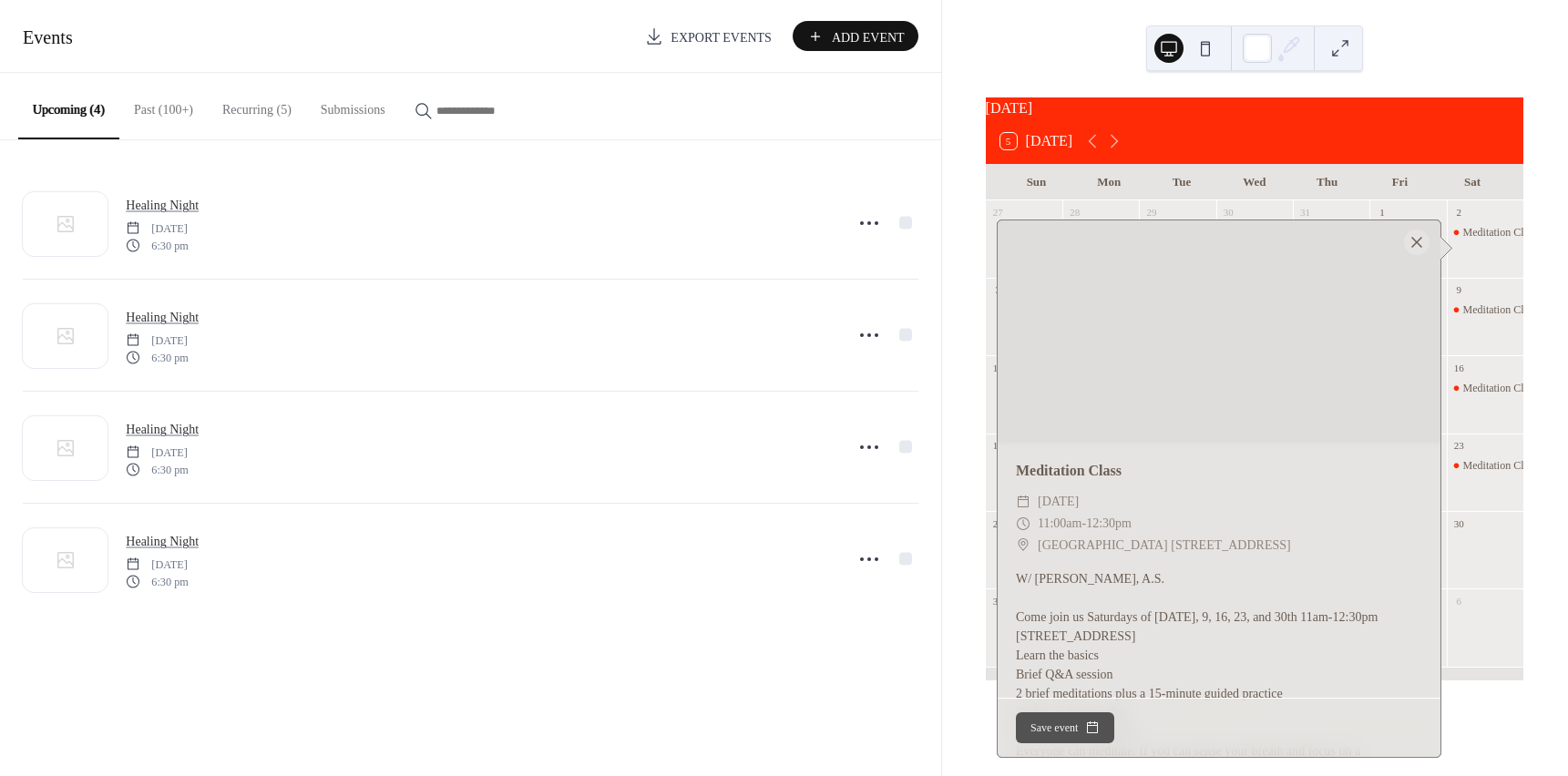click at bounding box center [1417, 242] 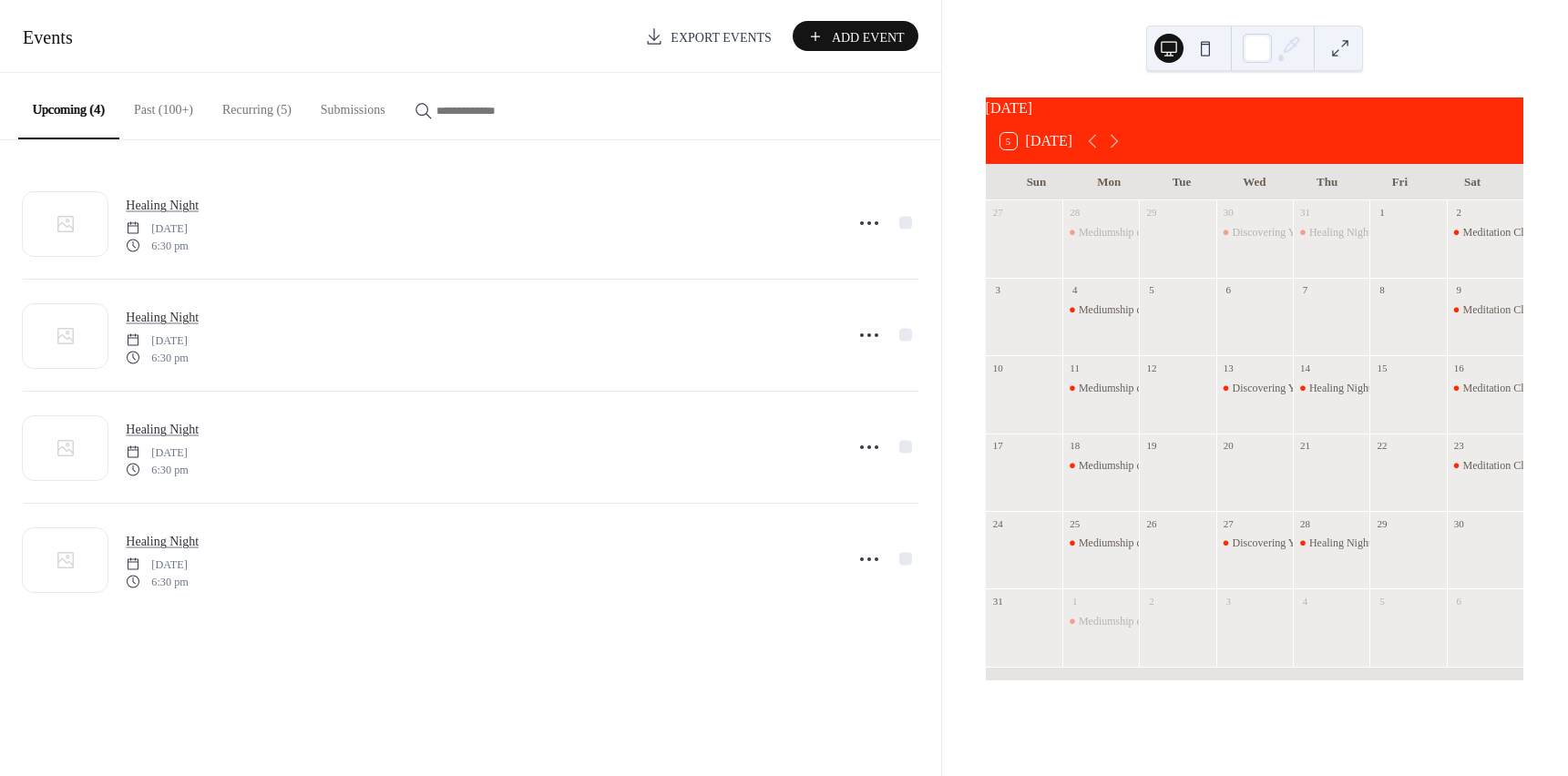 click on "Add Event" at bounding box center [868, 37] 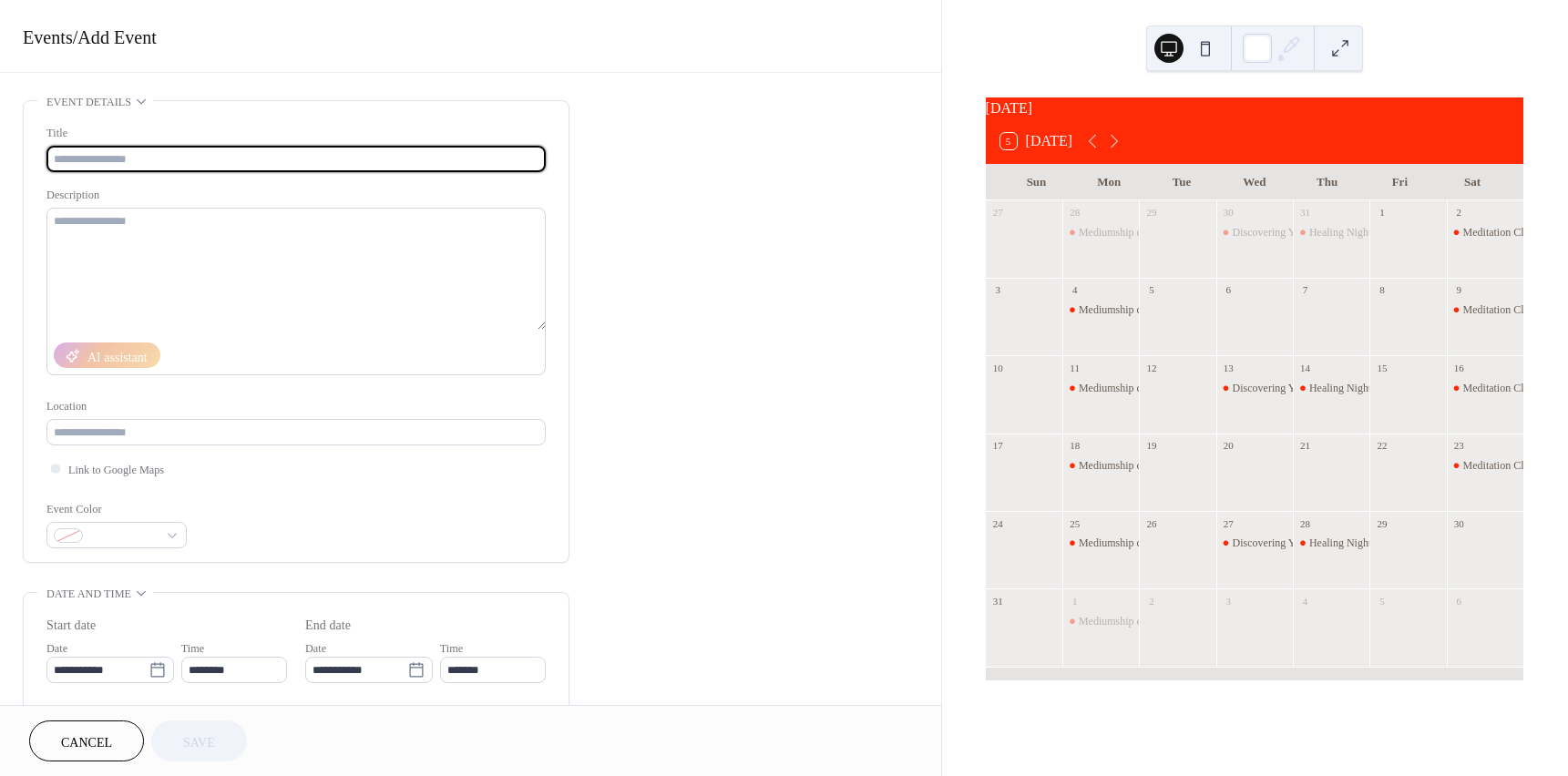 click at bounding box center [296, 158] 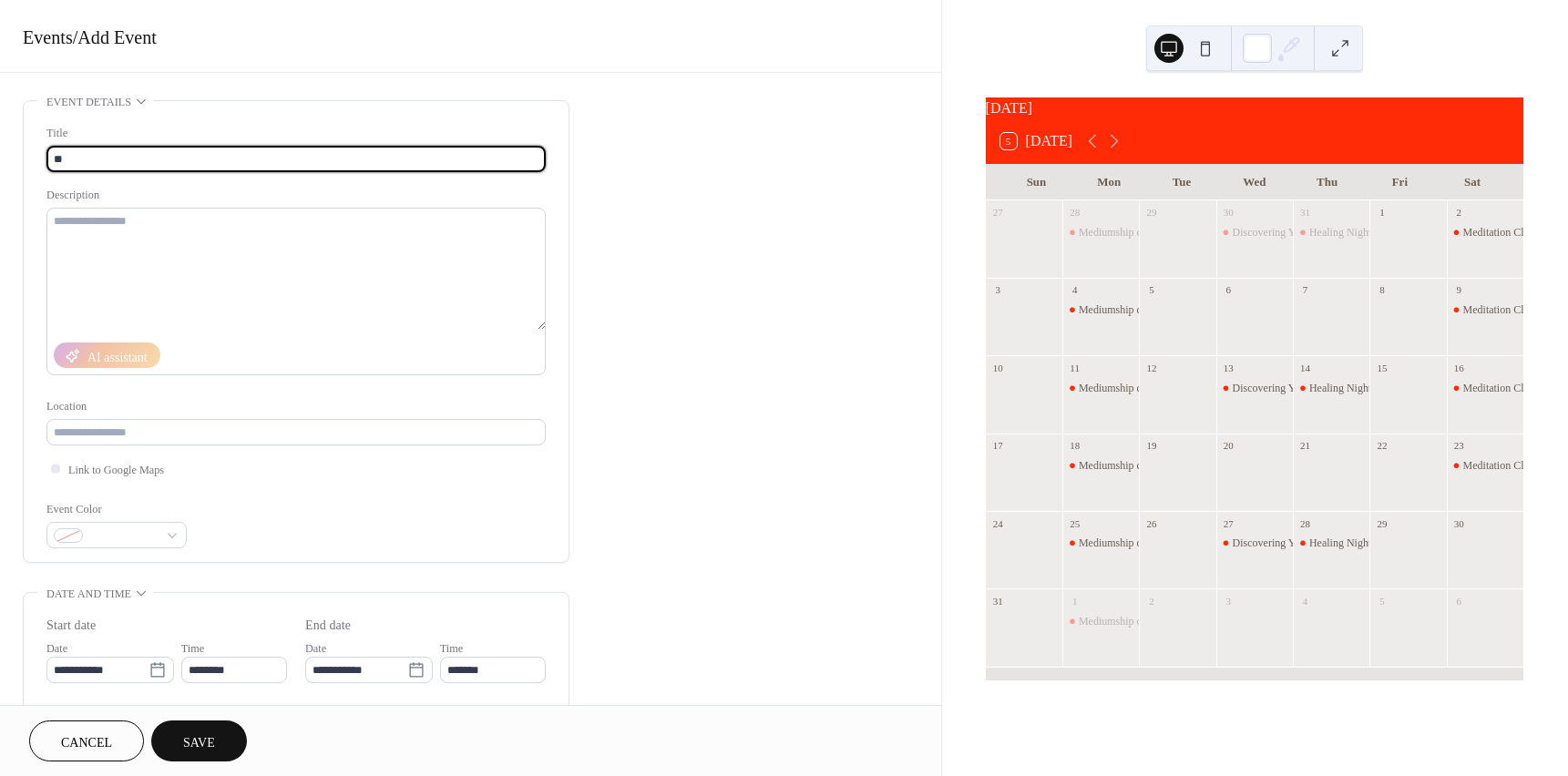 type on "*" 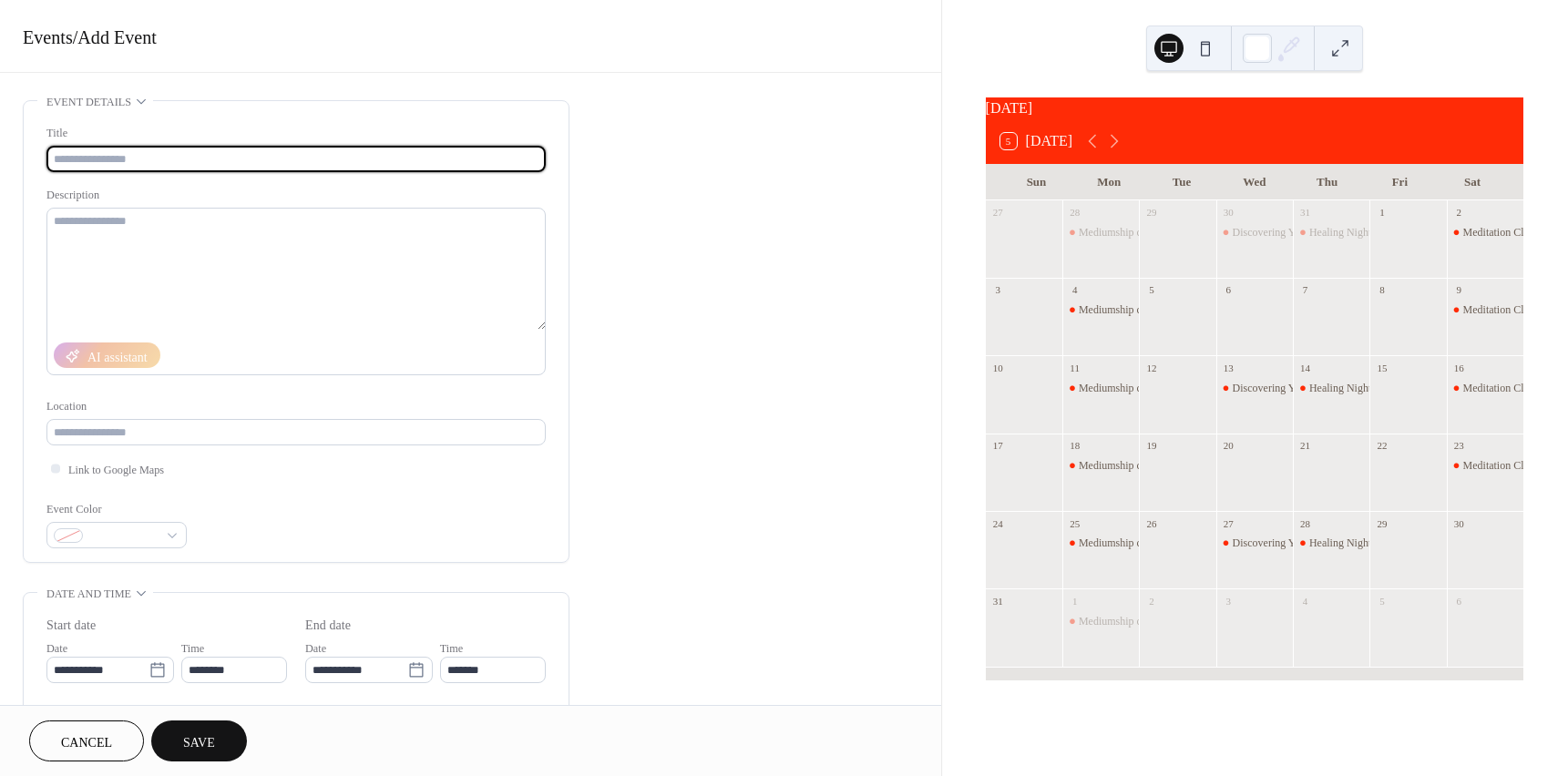 click at bounding box center (296, 158) 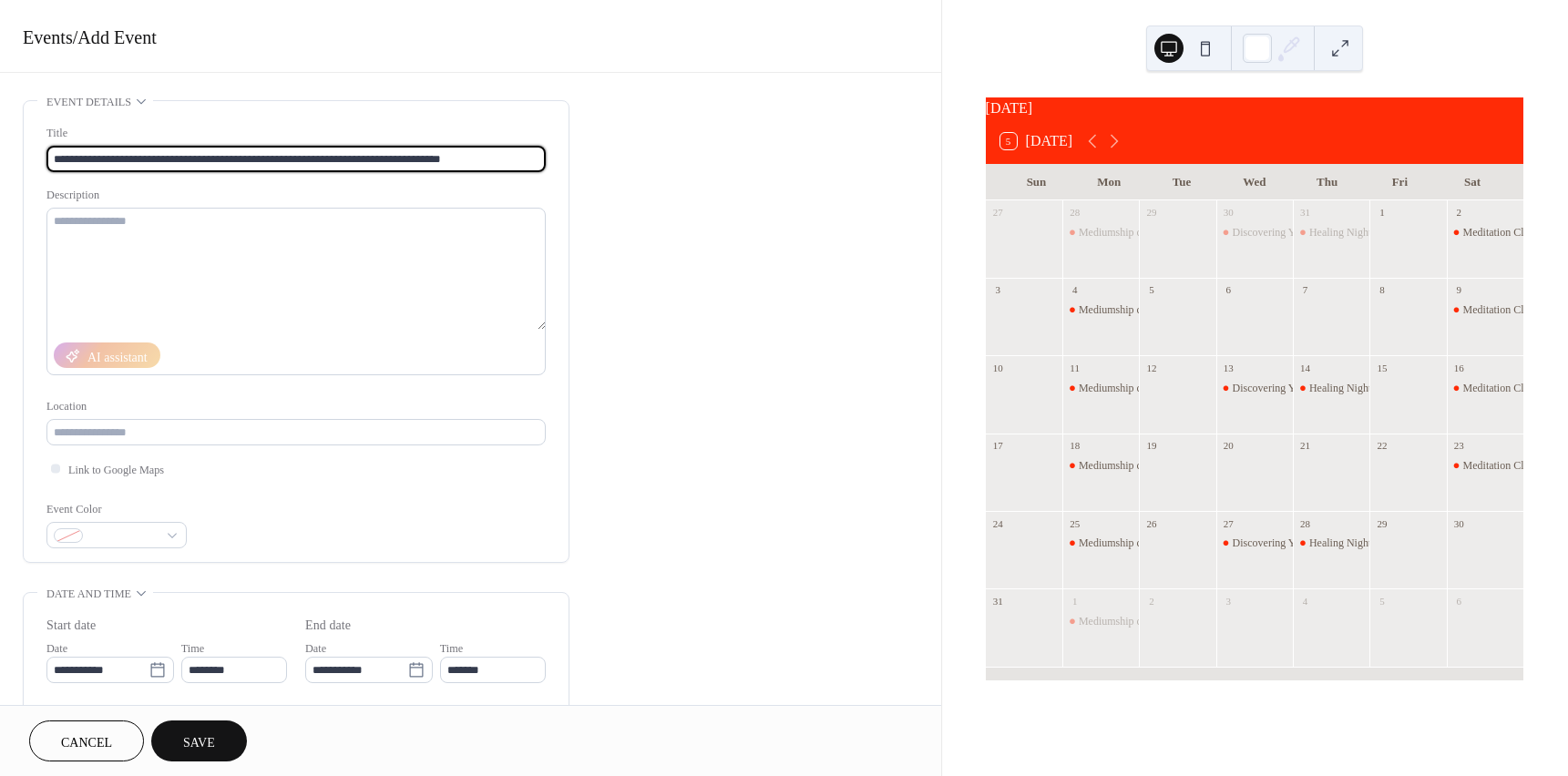 type on "**********" 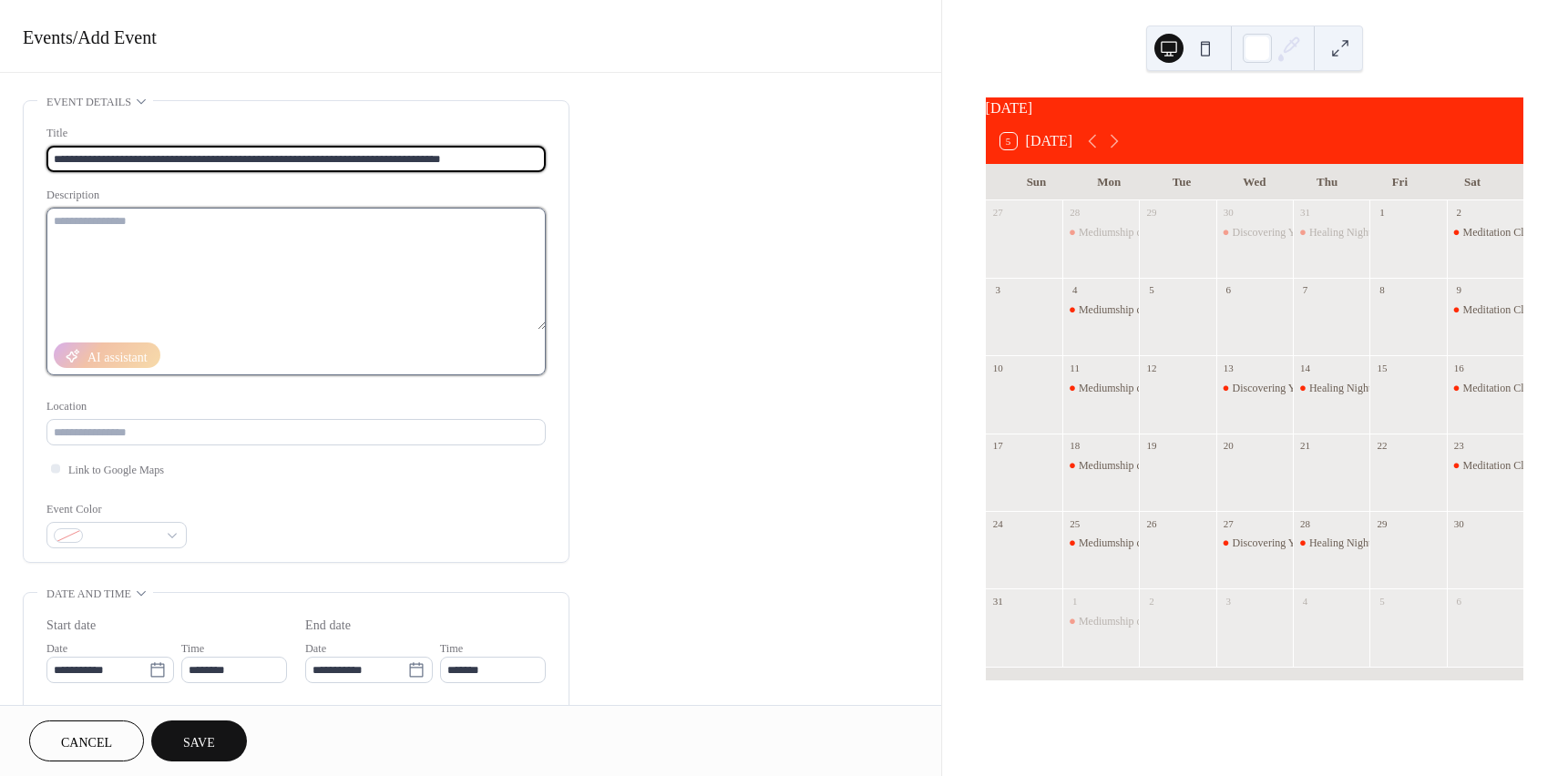 click at bounding box center (296, 269) 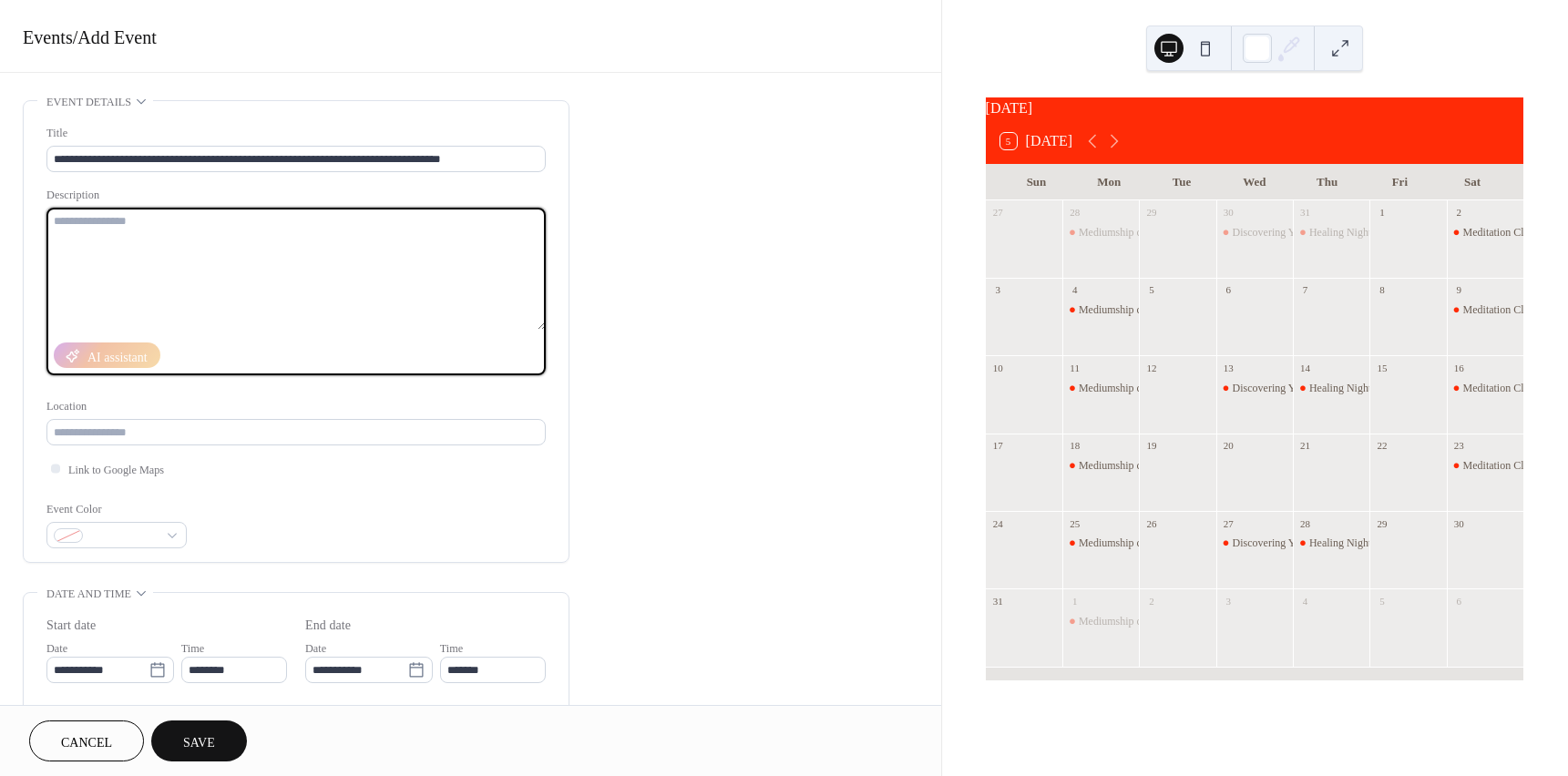 paste on "**********" 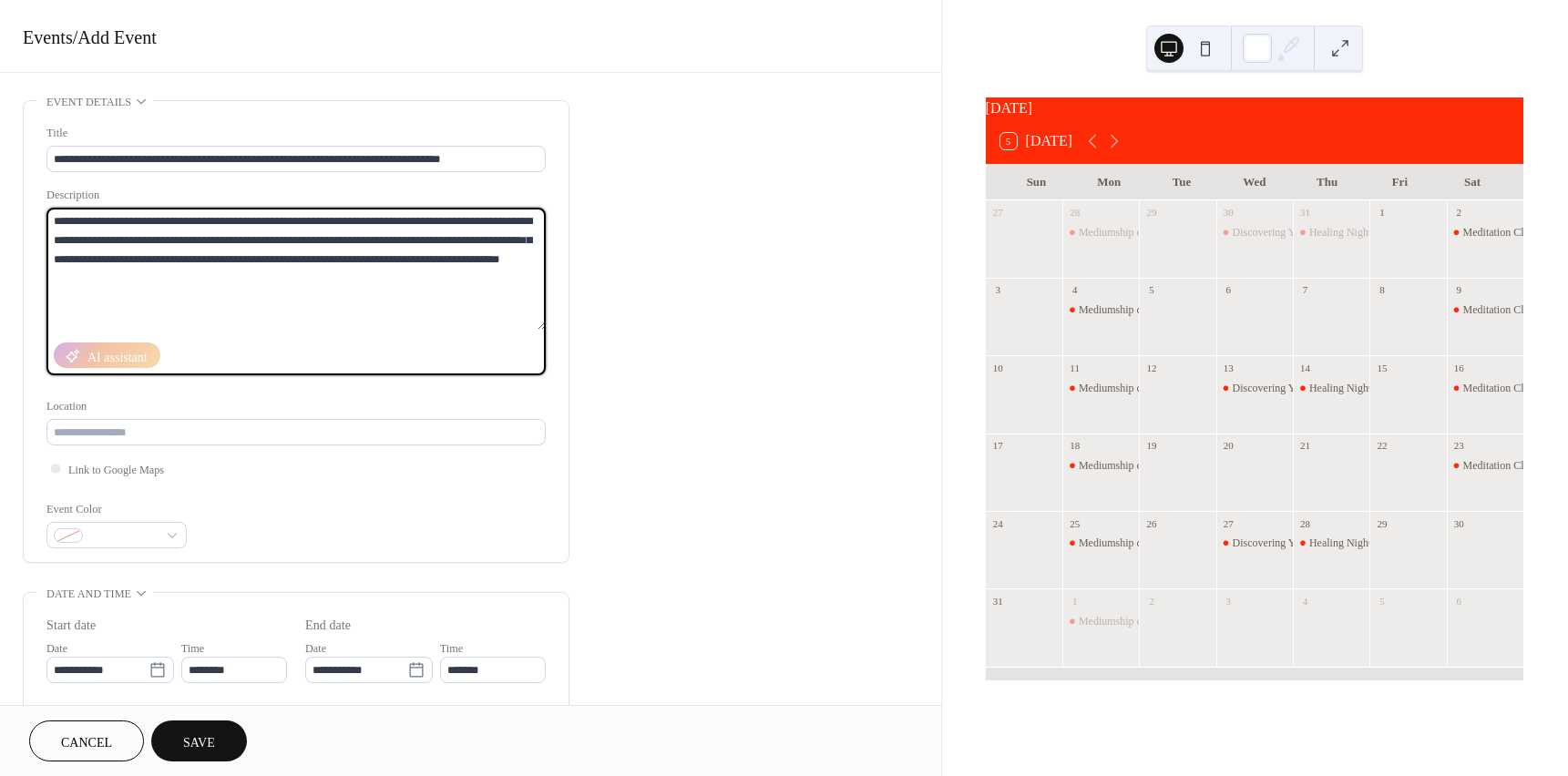 paste on "**********" 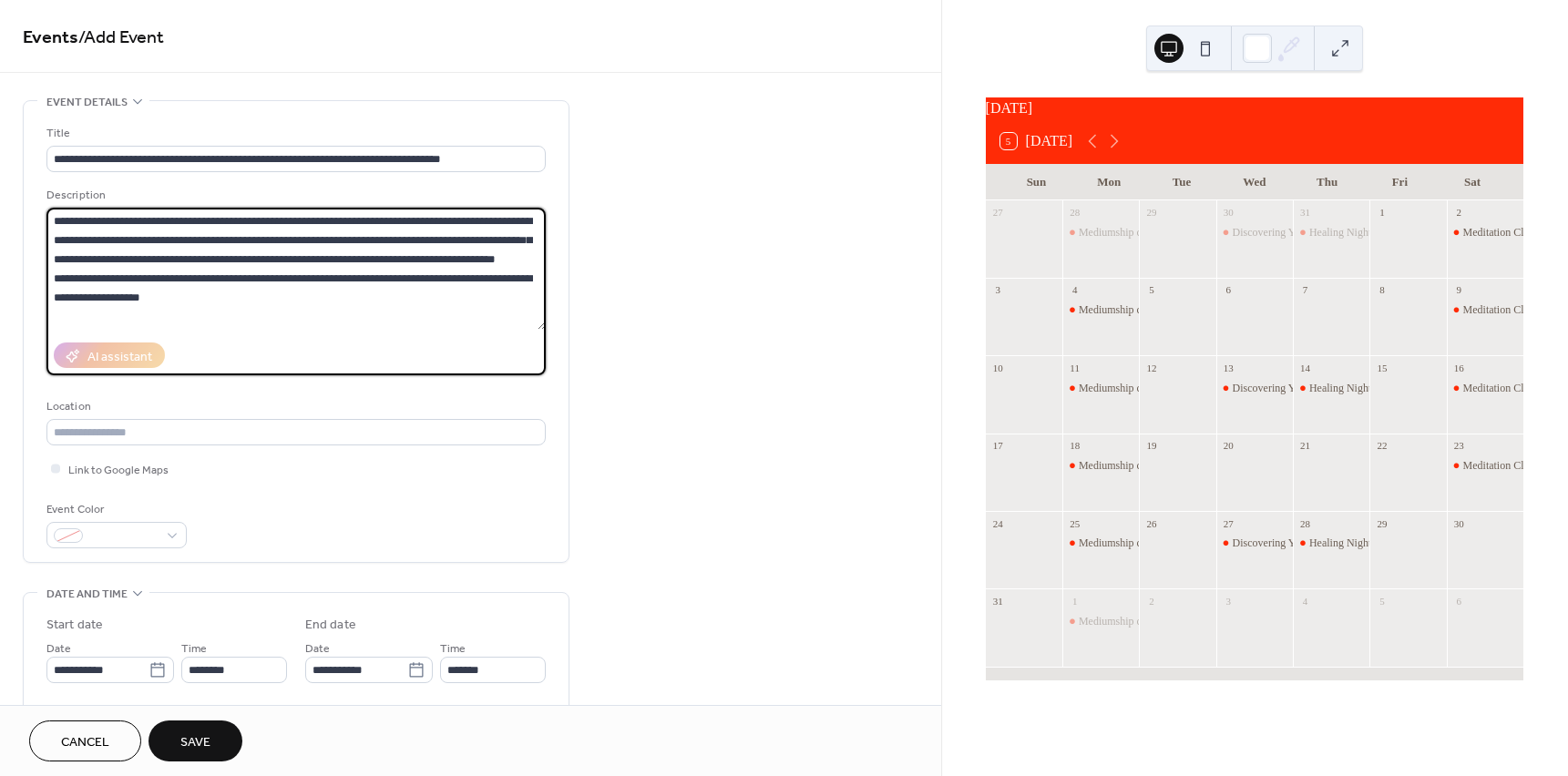 click on "**********" at bounding box center [296, 269] 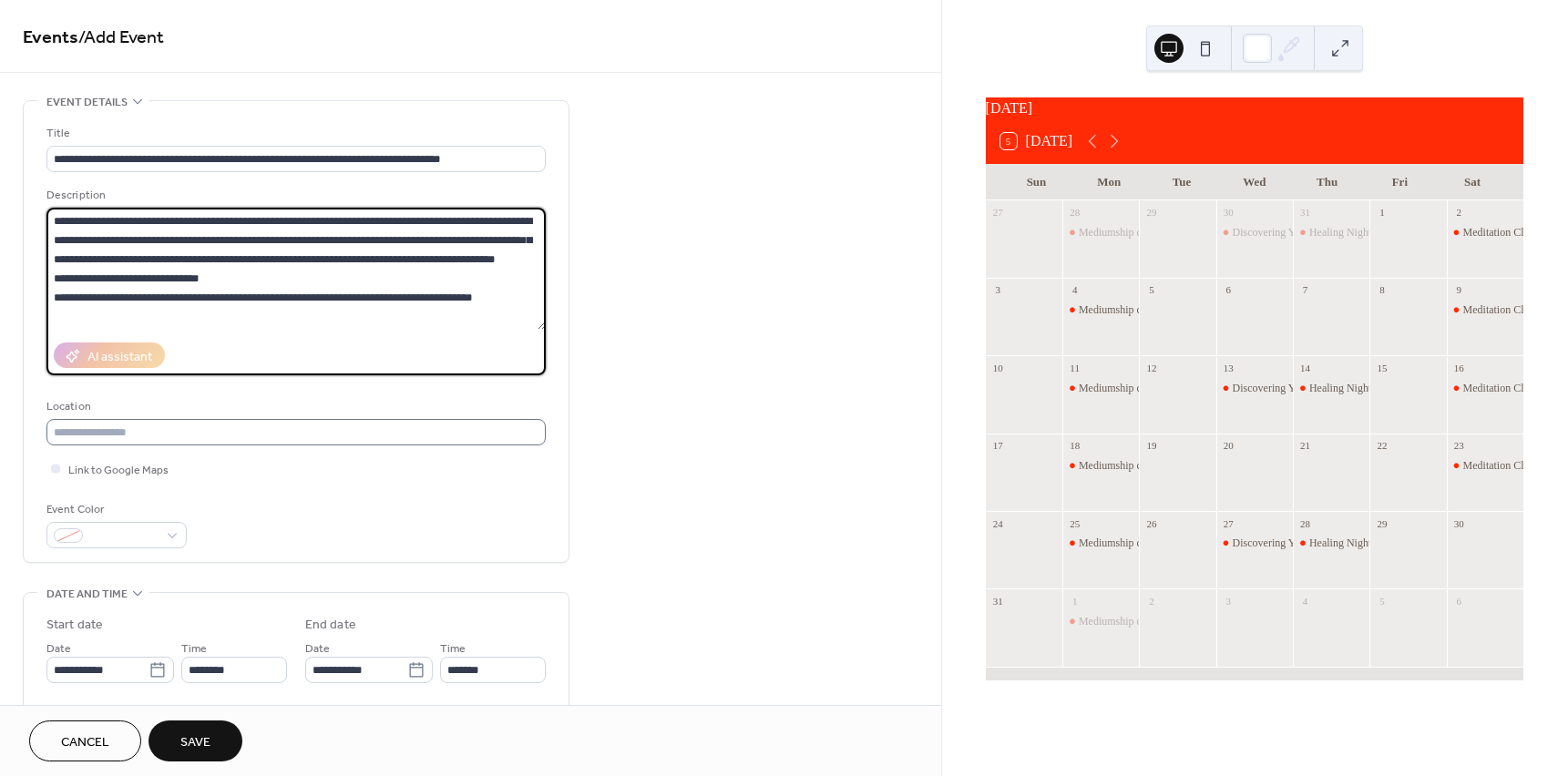 type on "**********" 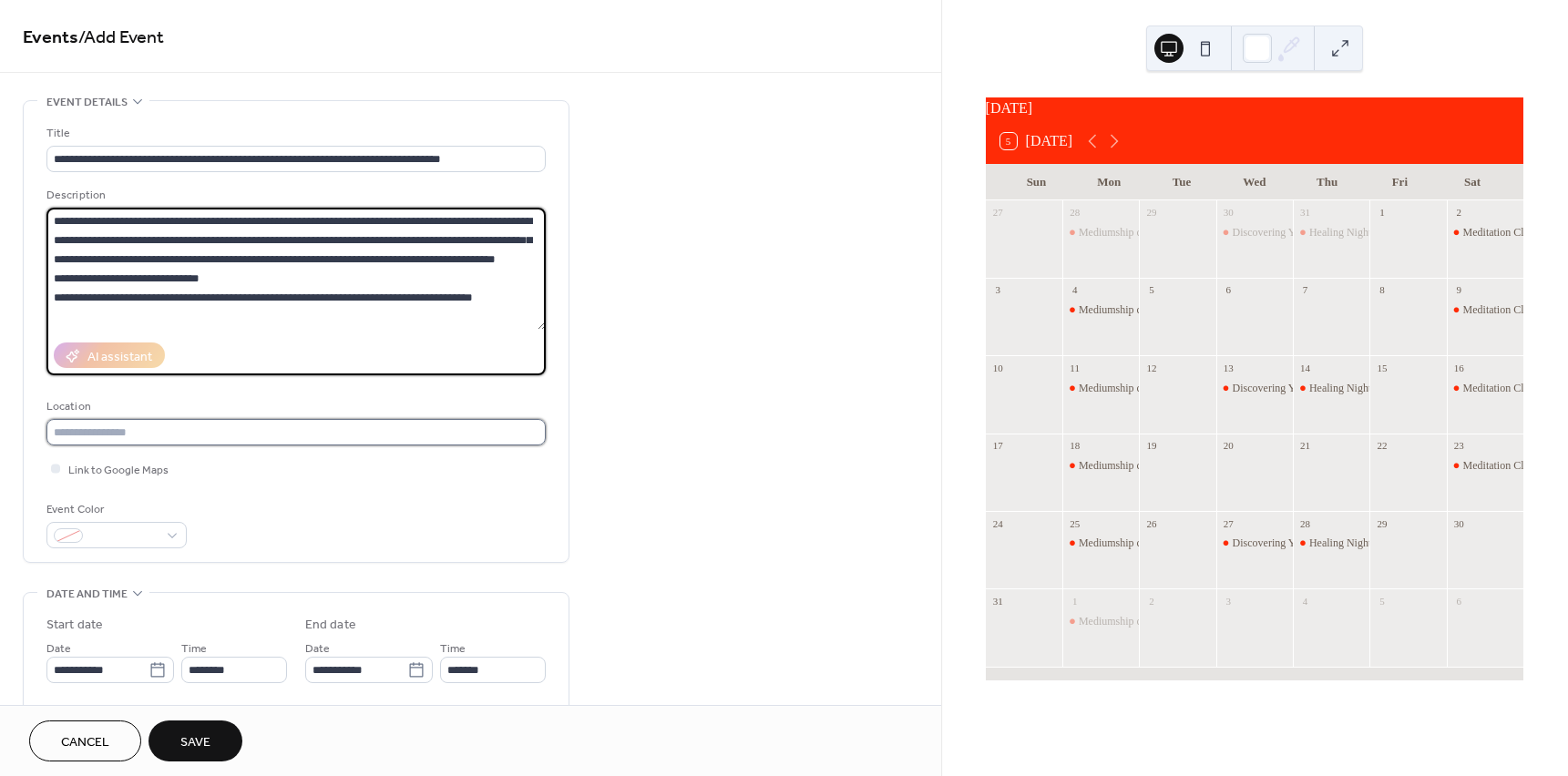 click at bounding box center (296, 432) 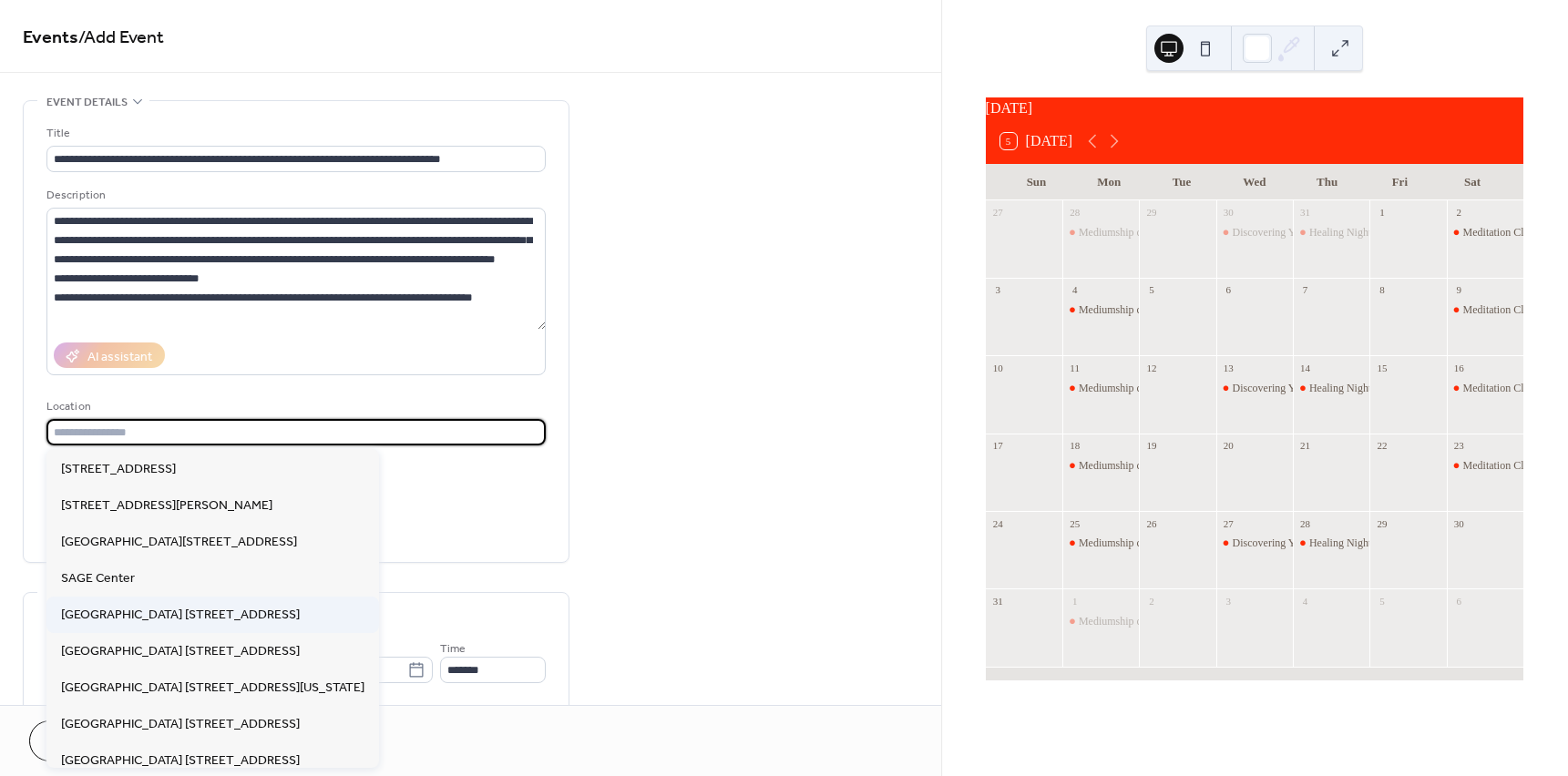 scroll, scrollTop: 91, scrollLeft: 0, axis: vertical 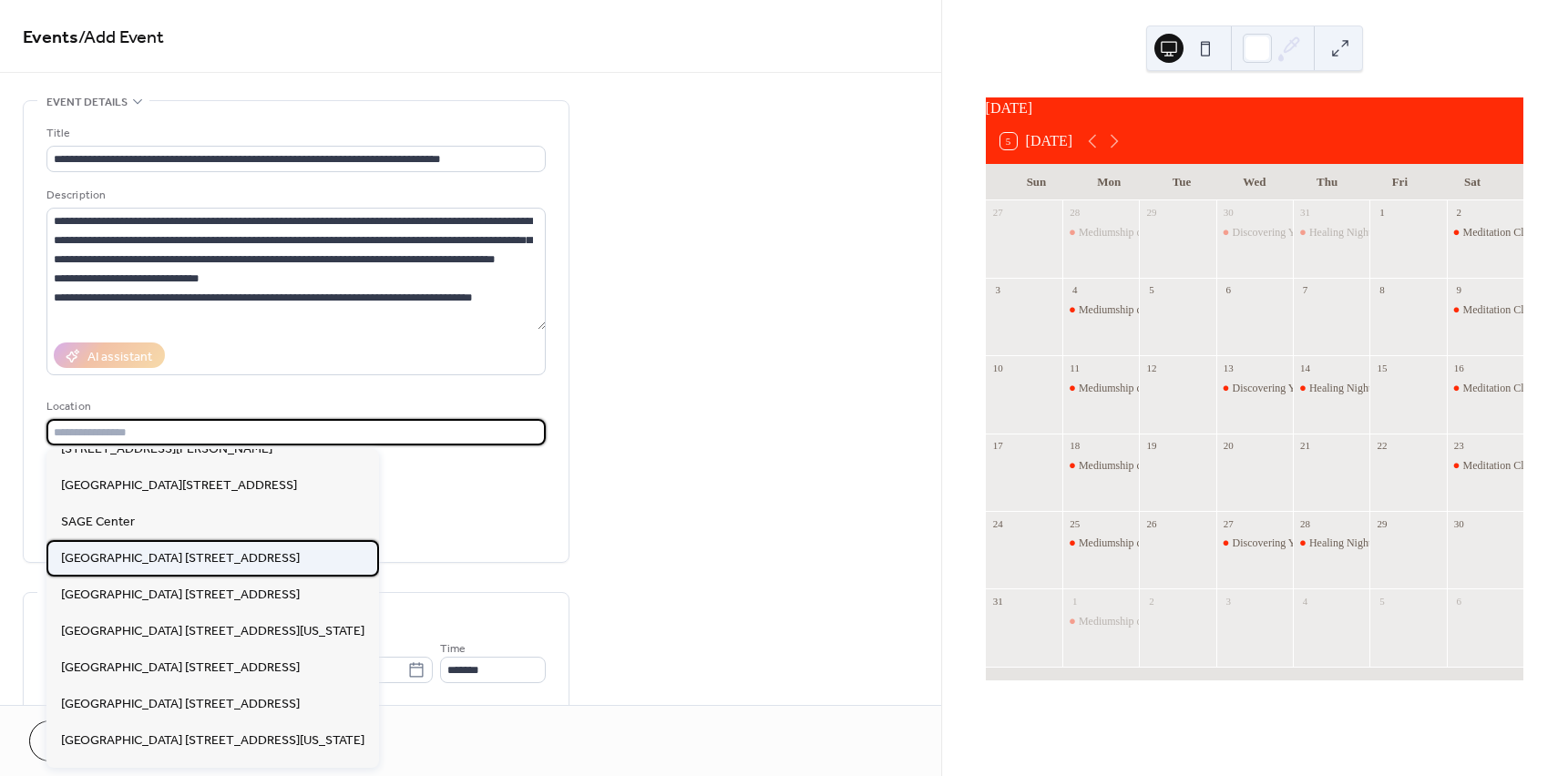 click on "Sage Center 964 Kenmore Ave Buffalo NY 14216" at bounding box center (180, 558) 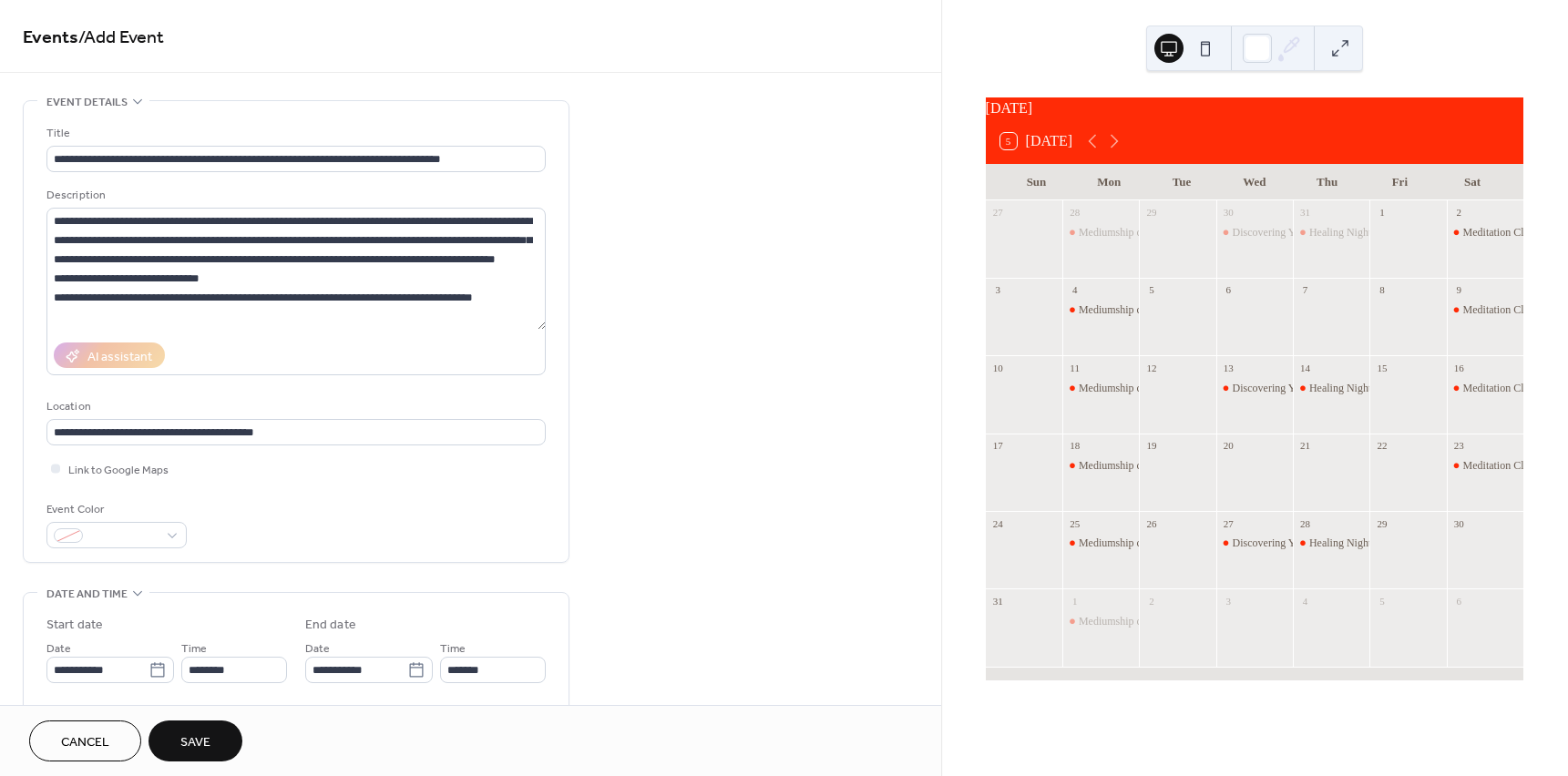 type on "**********" 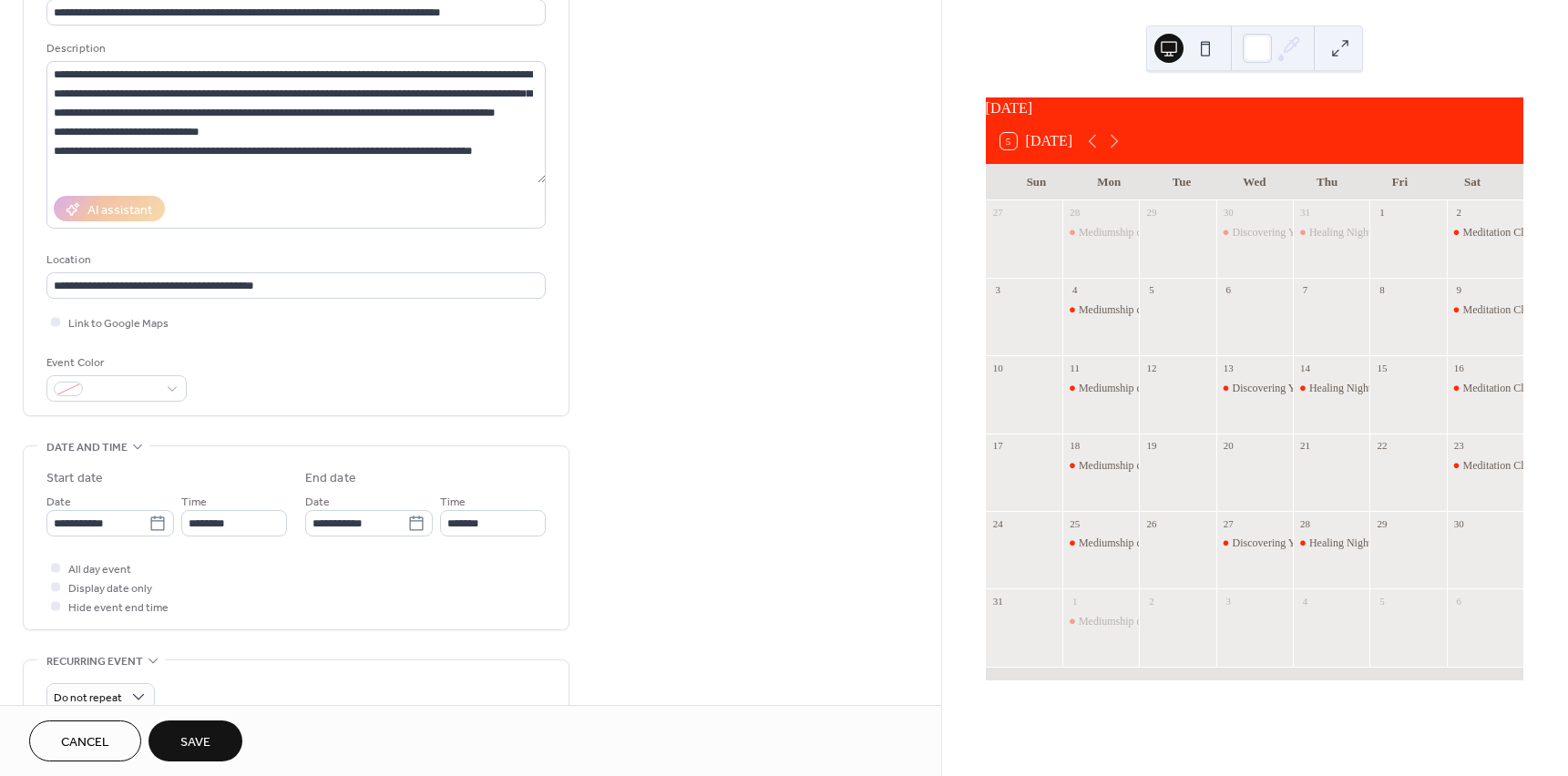scroll, scrollTop: 182, scrollLeft: 0, axis: vertical 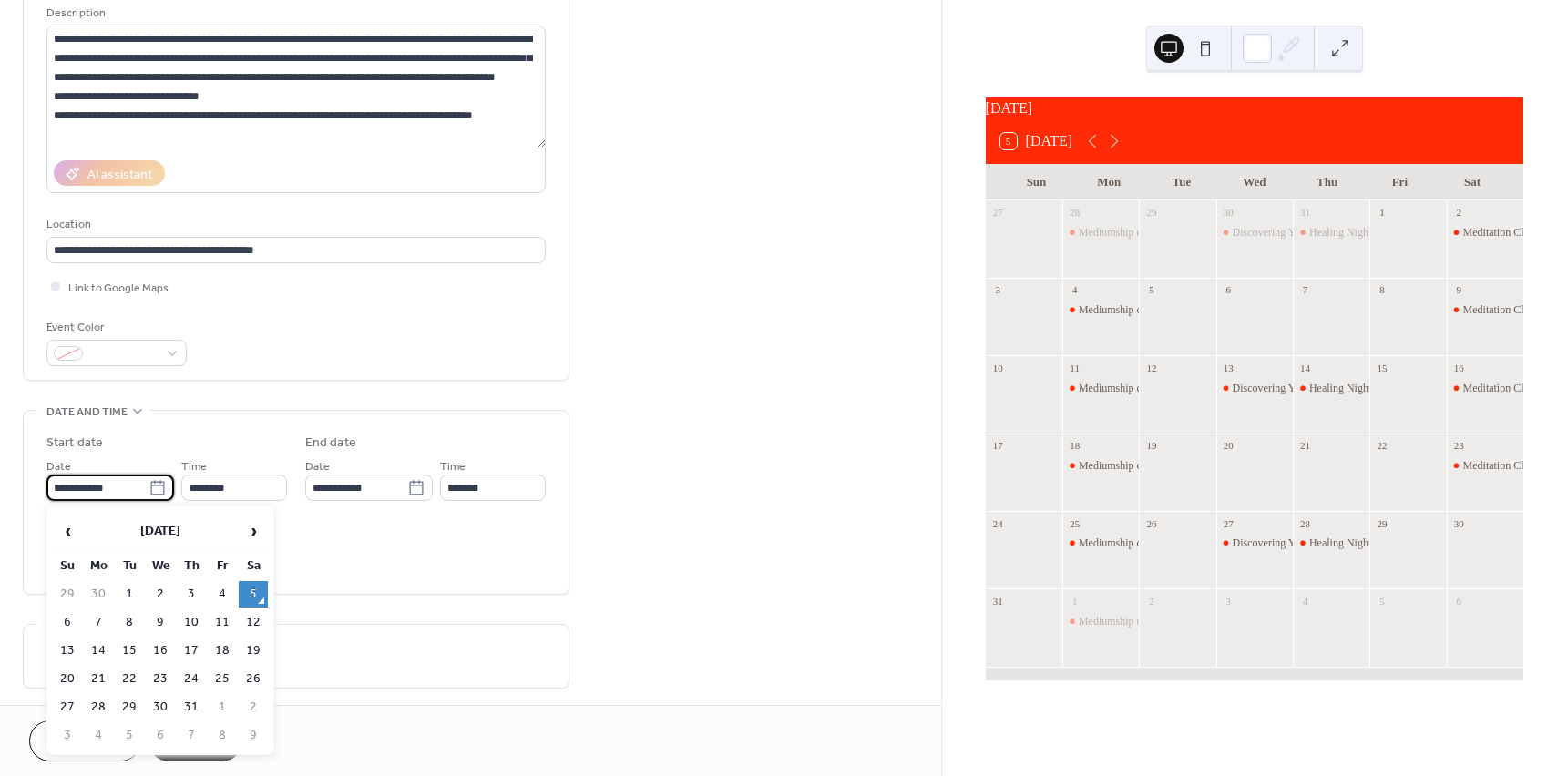 click on "**********" at bounding box center (97, 487) 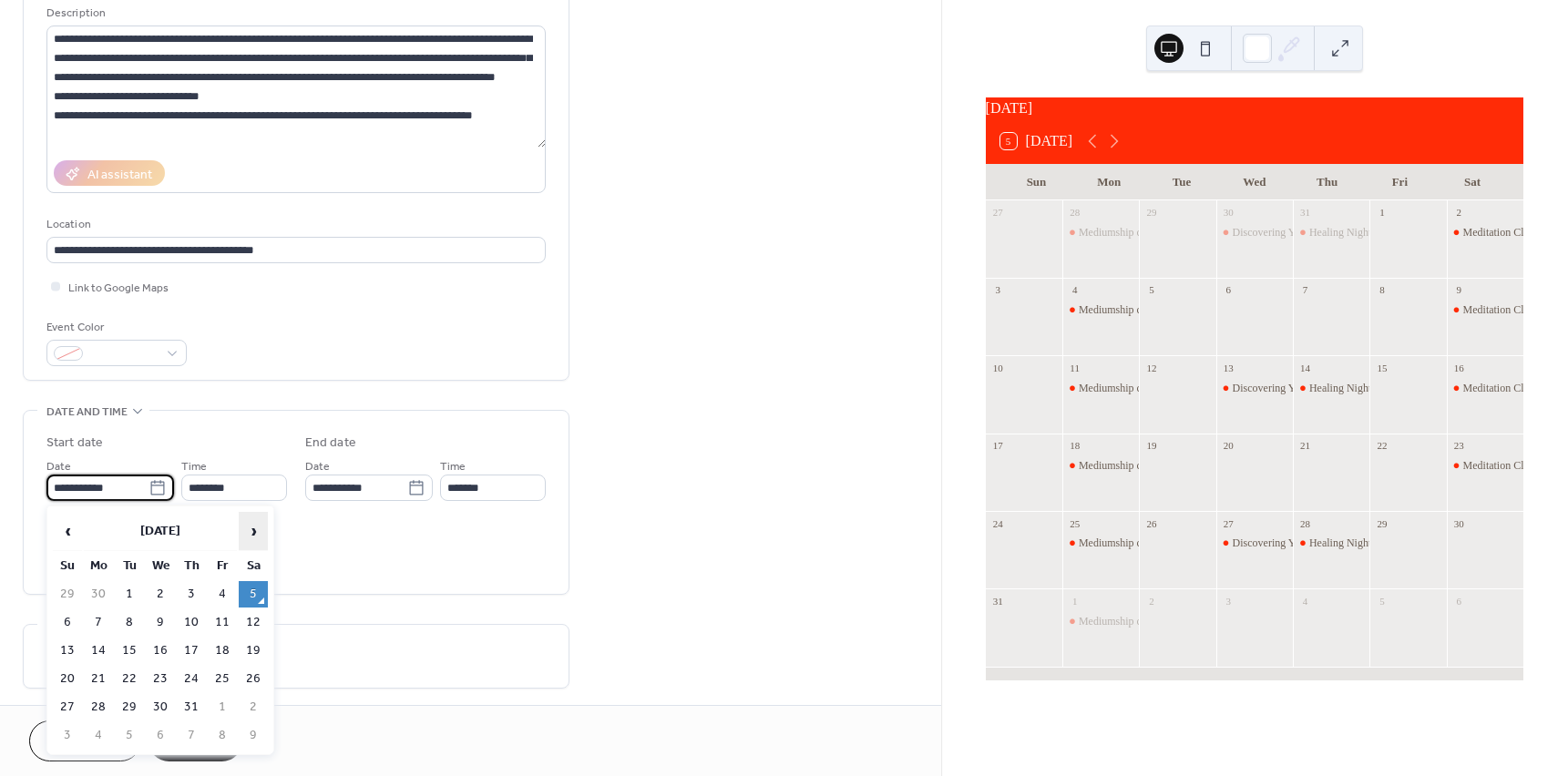 click on "›" at bounding box center [253, 531] 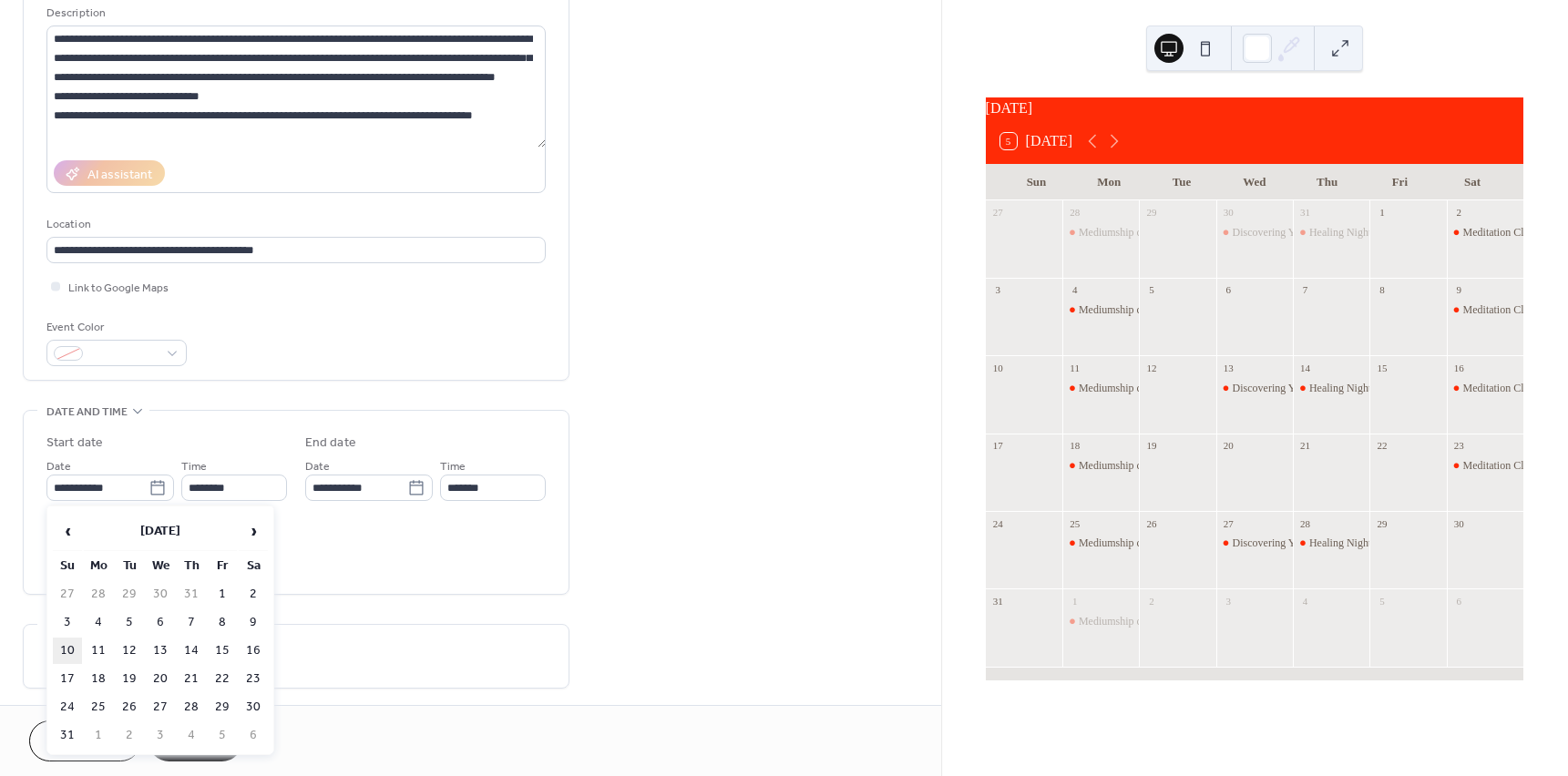 click on "10" at bounding box center [67, 650] 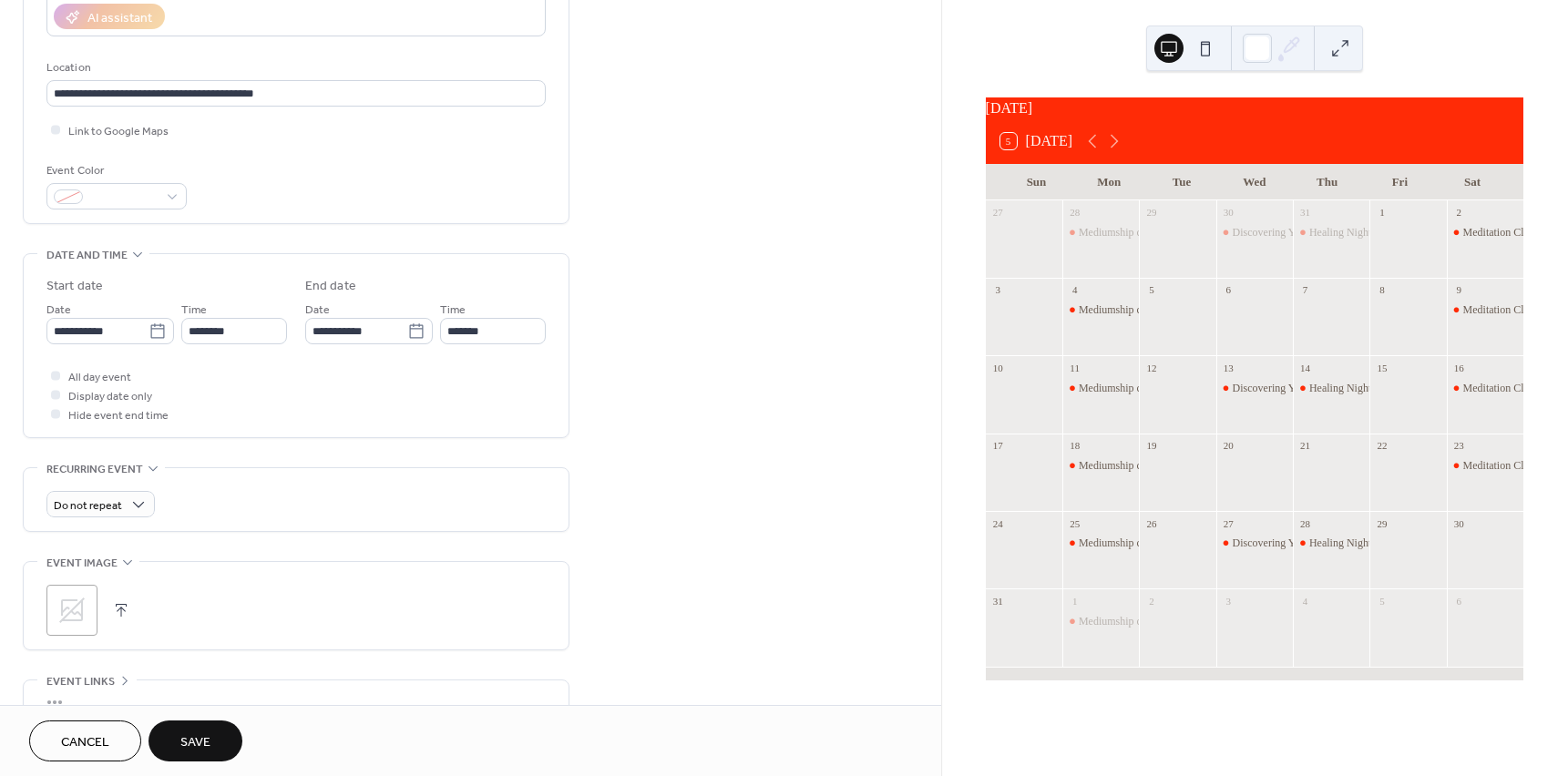 scroll, scrollTop: 455, scrollLeft: 0, axis: vertical 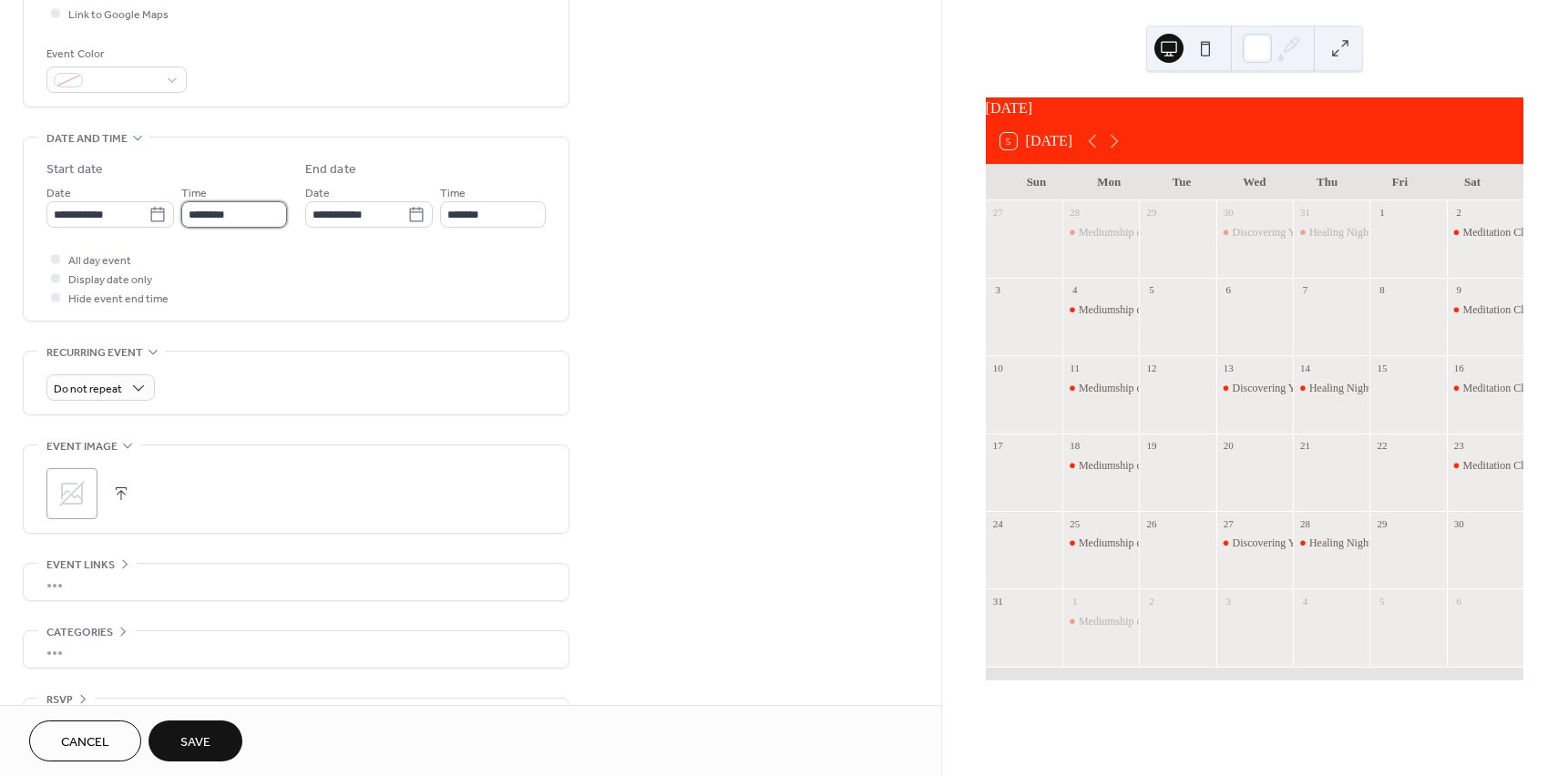 click on "********" at bounding box center (234, 214) 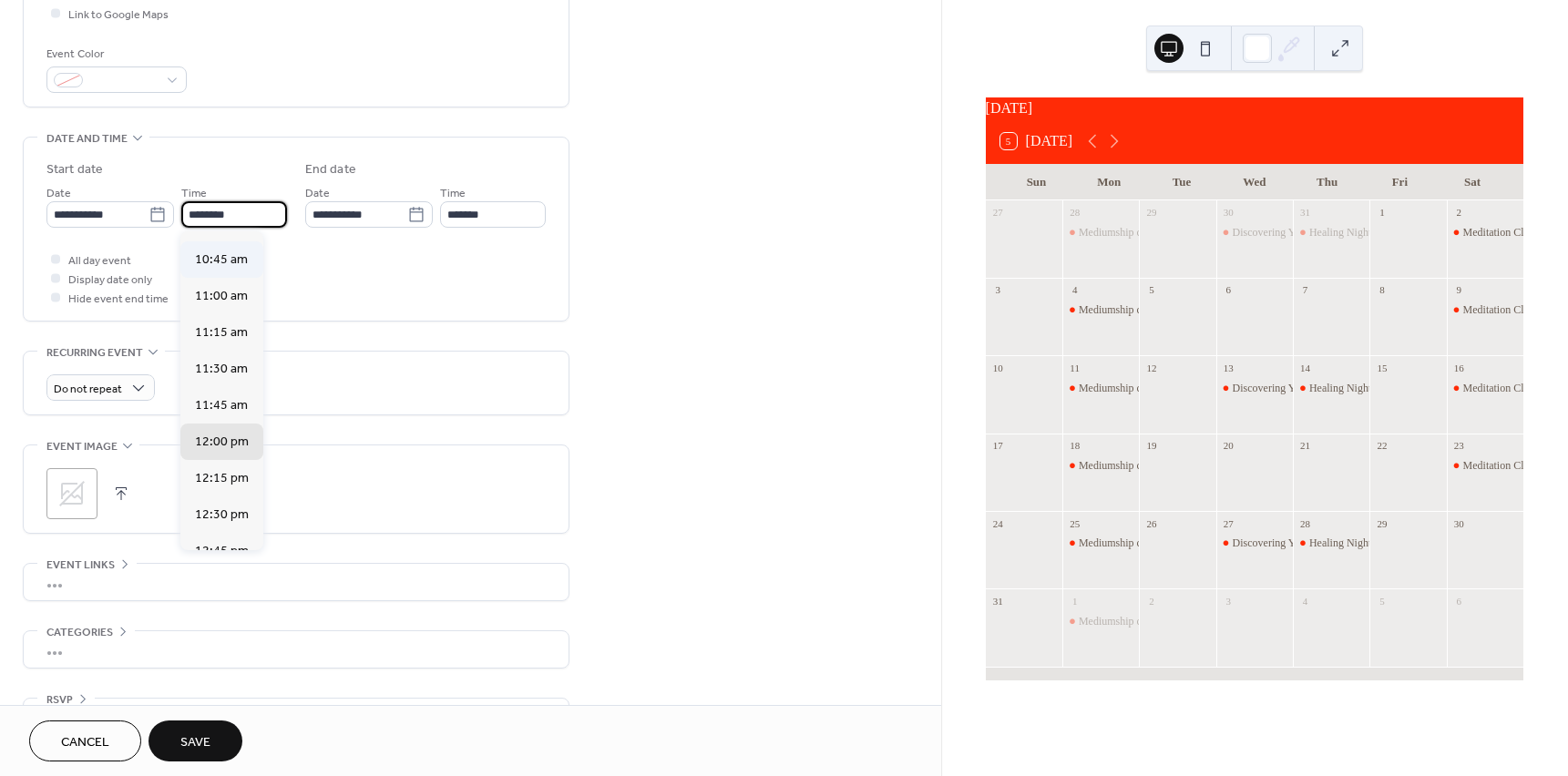scroll, scrollTop: 1519, scrollLeft: 0, axis: vertical 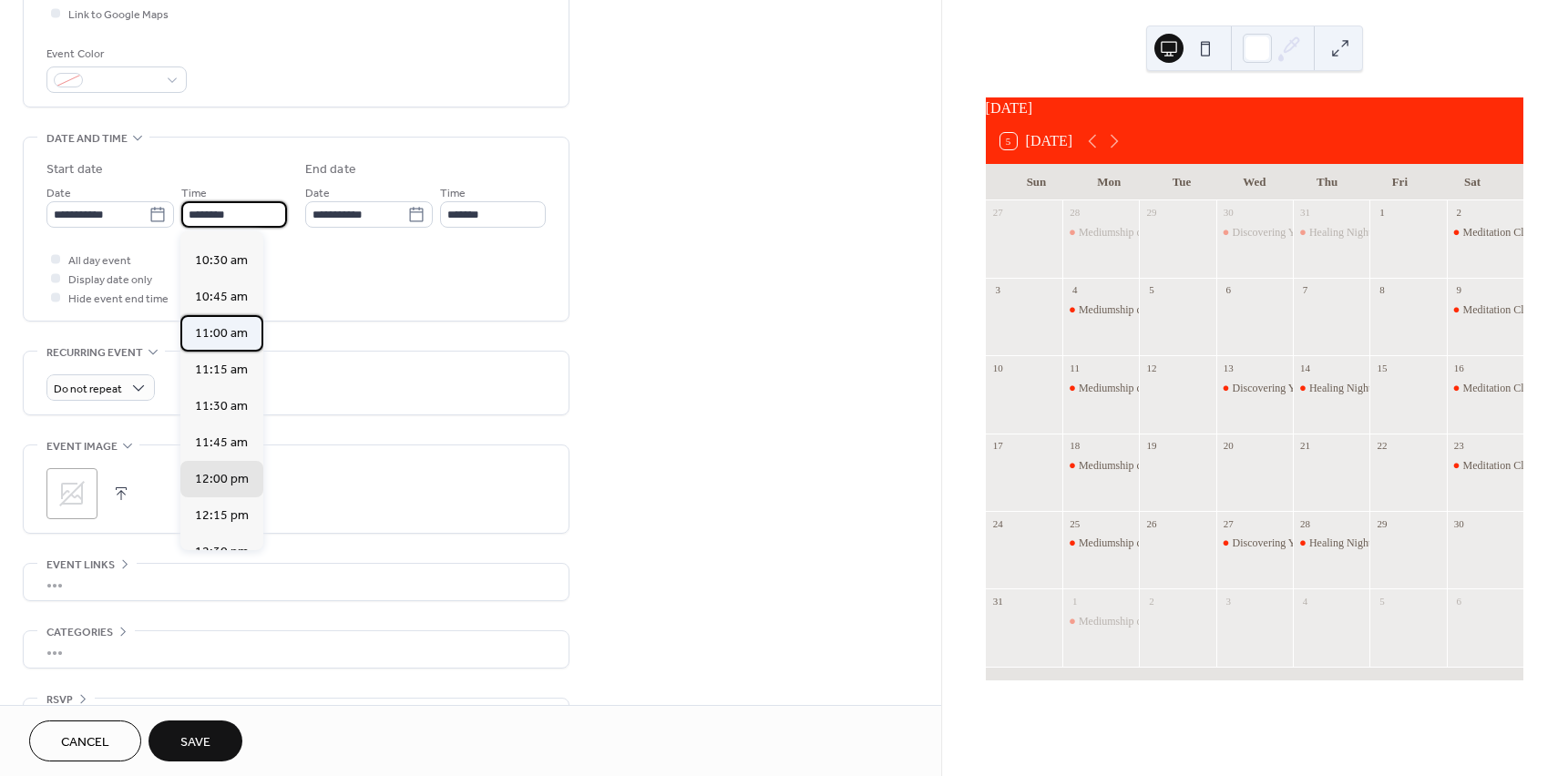 click on "11:00 am" at bounding box center (221, 333) 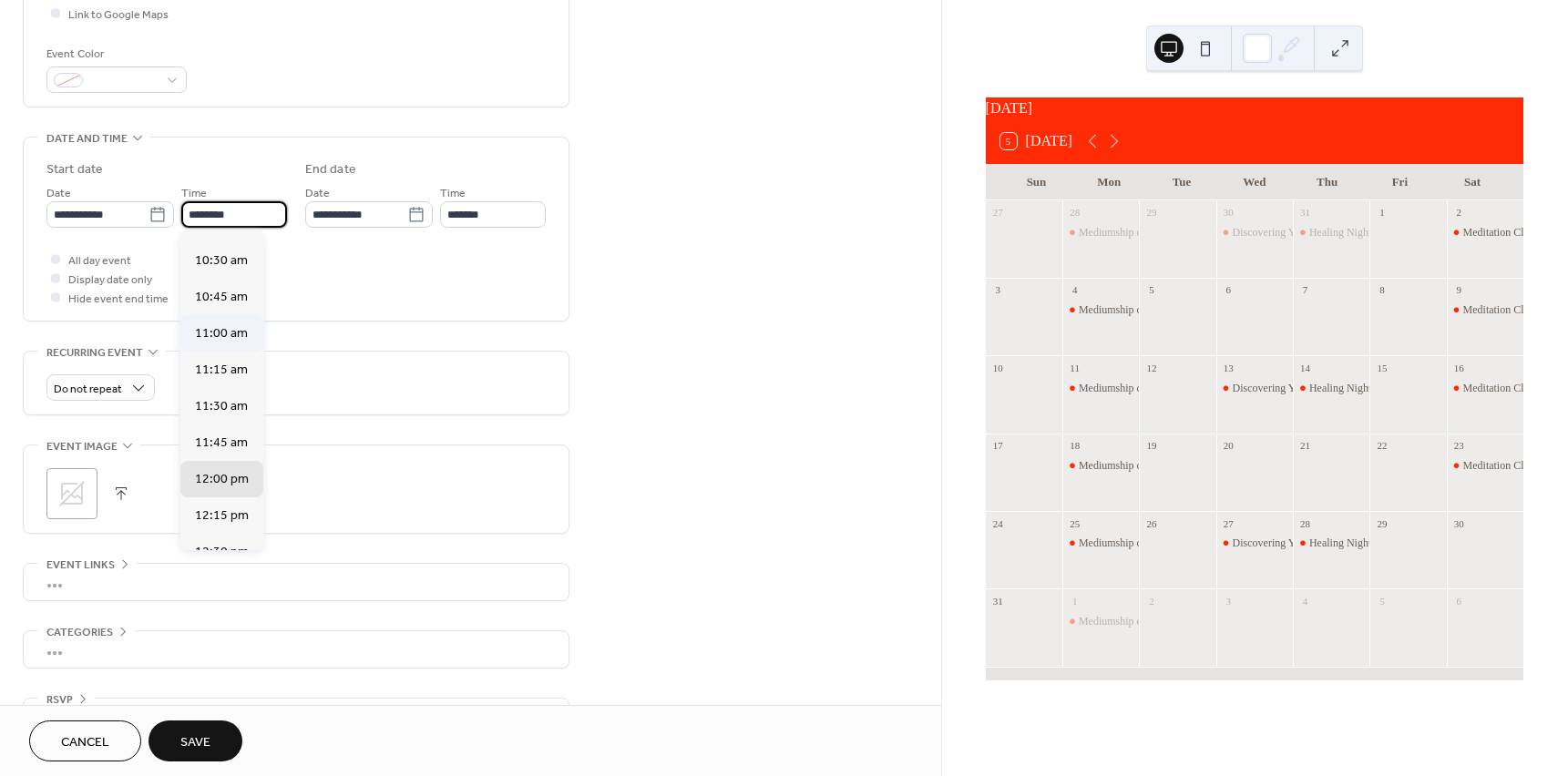 type on "********" 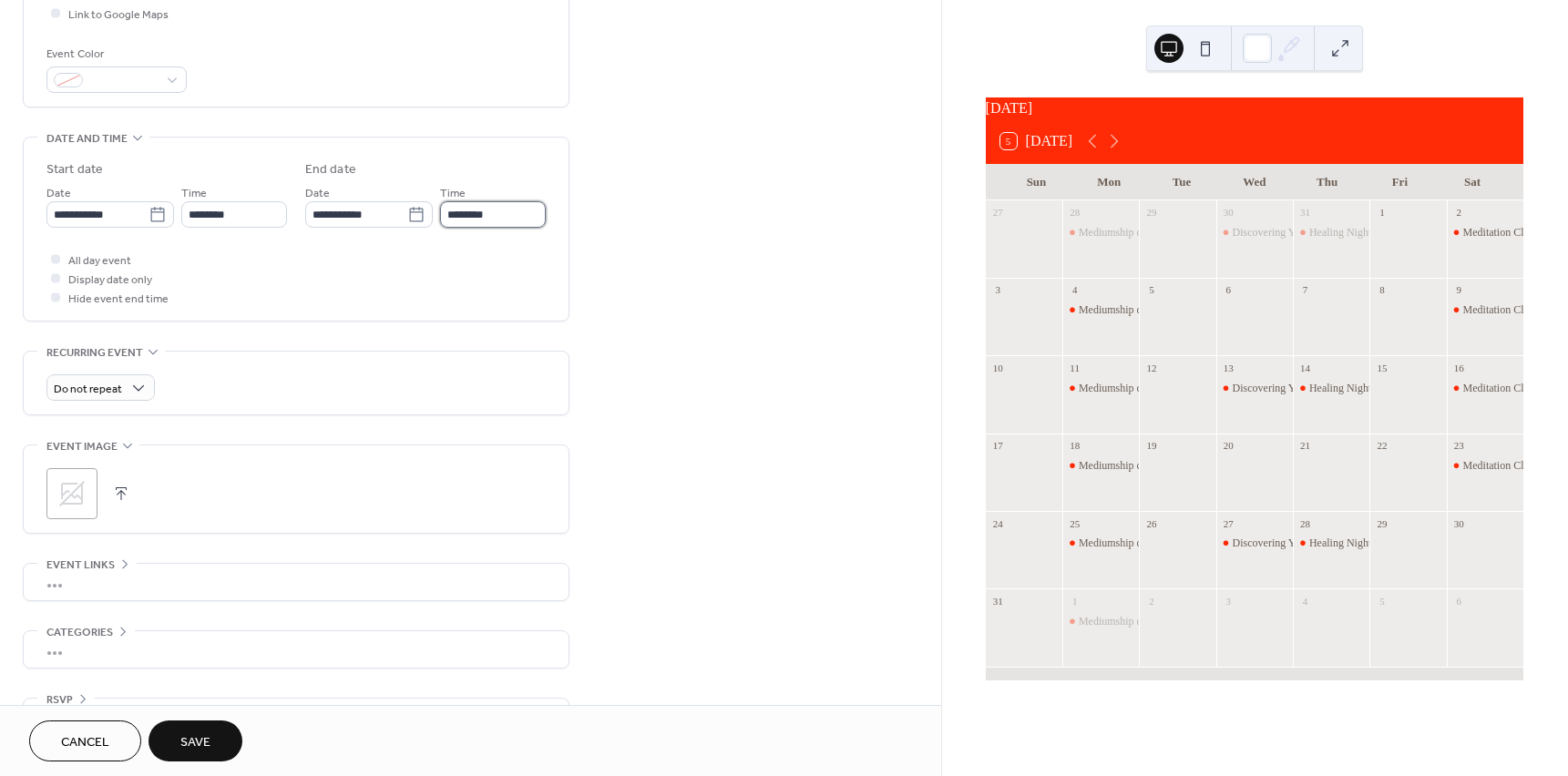click on "********" at bounding box center [493, 214] 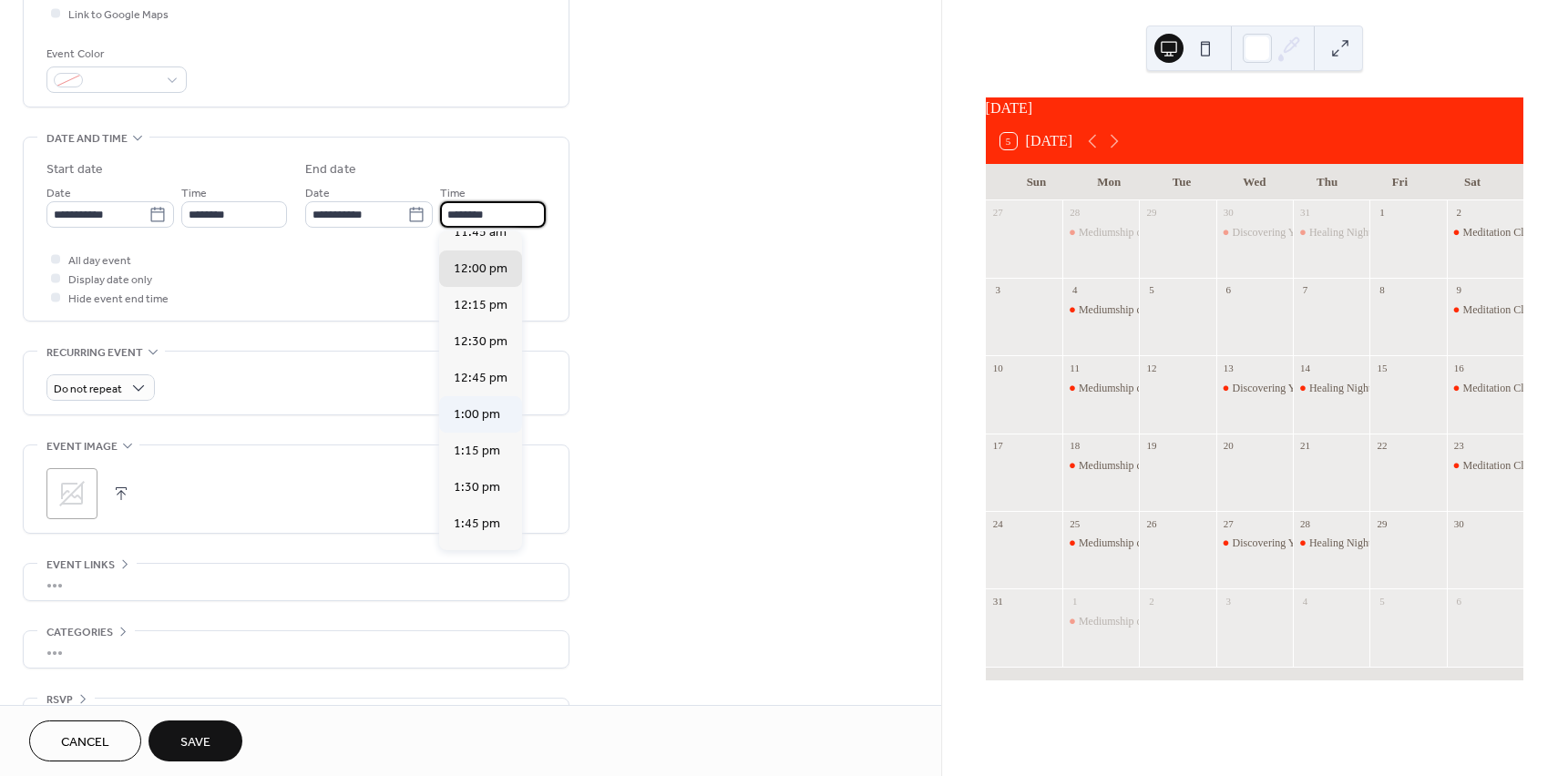 scroll, scrollTop: 91, scrollLeft: 0, axis: vertical 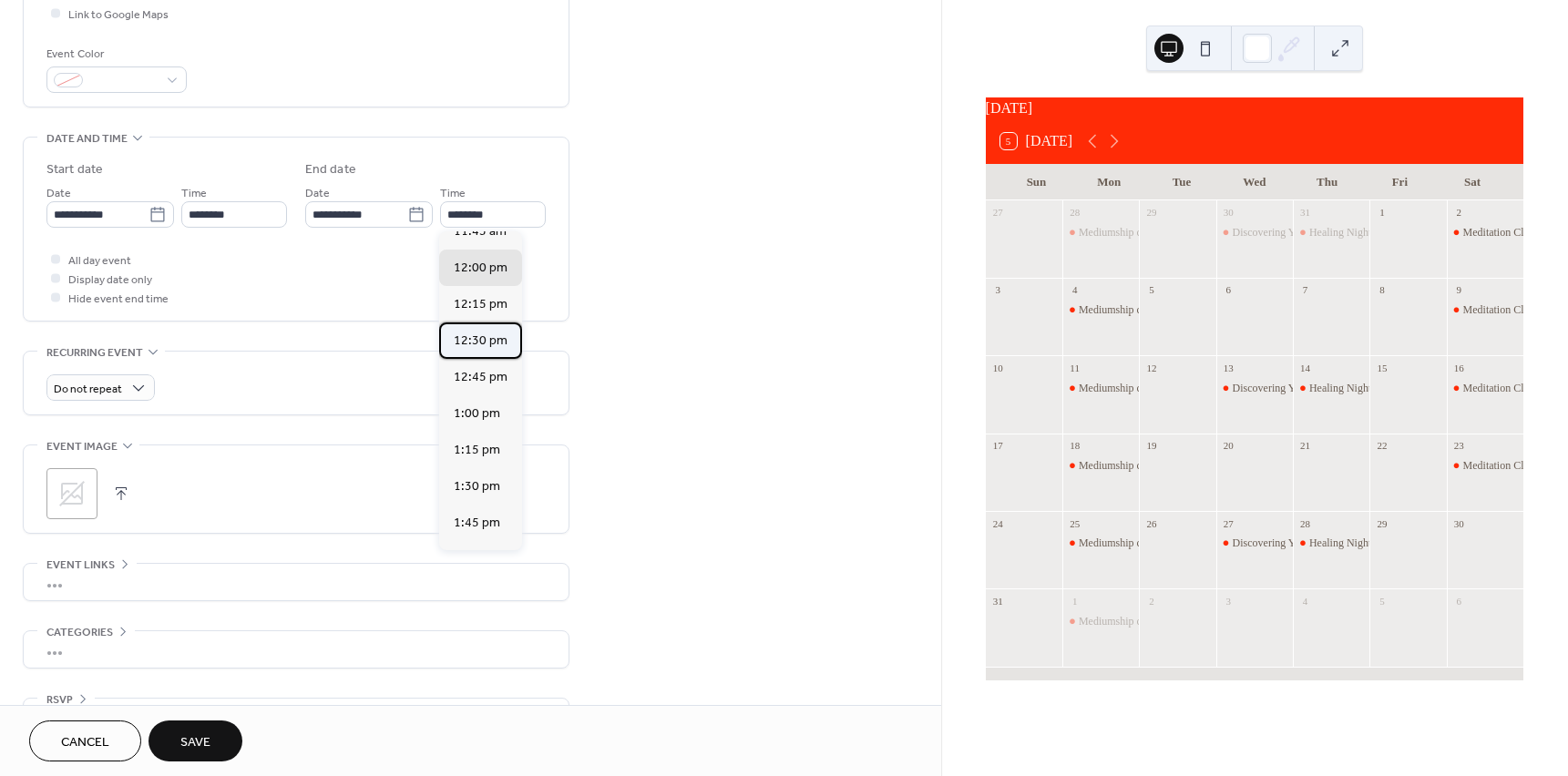 click on "12:30 pm" at bounding box center [480, 341] 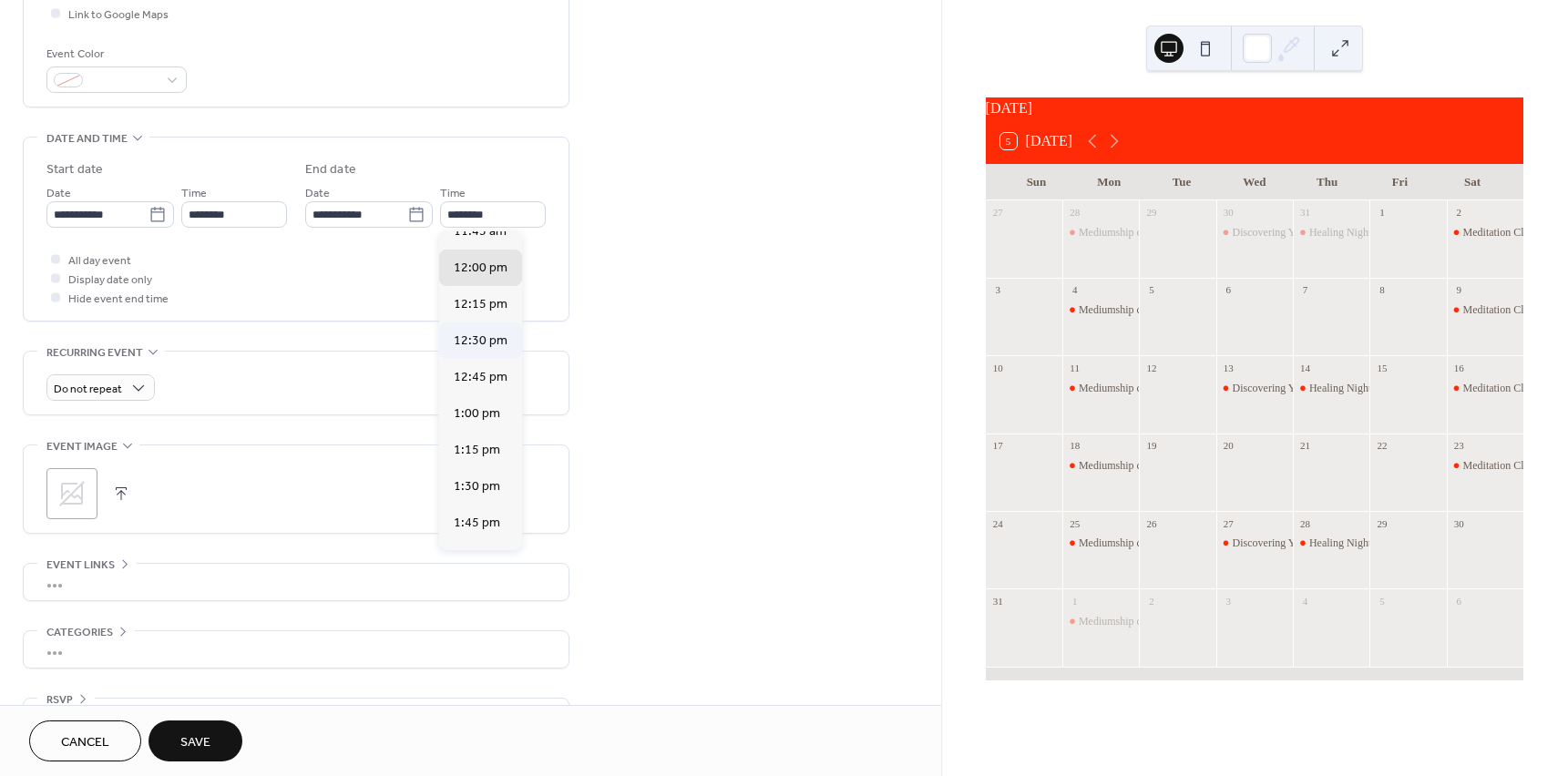 type on "********" 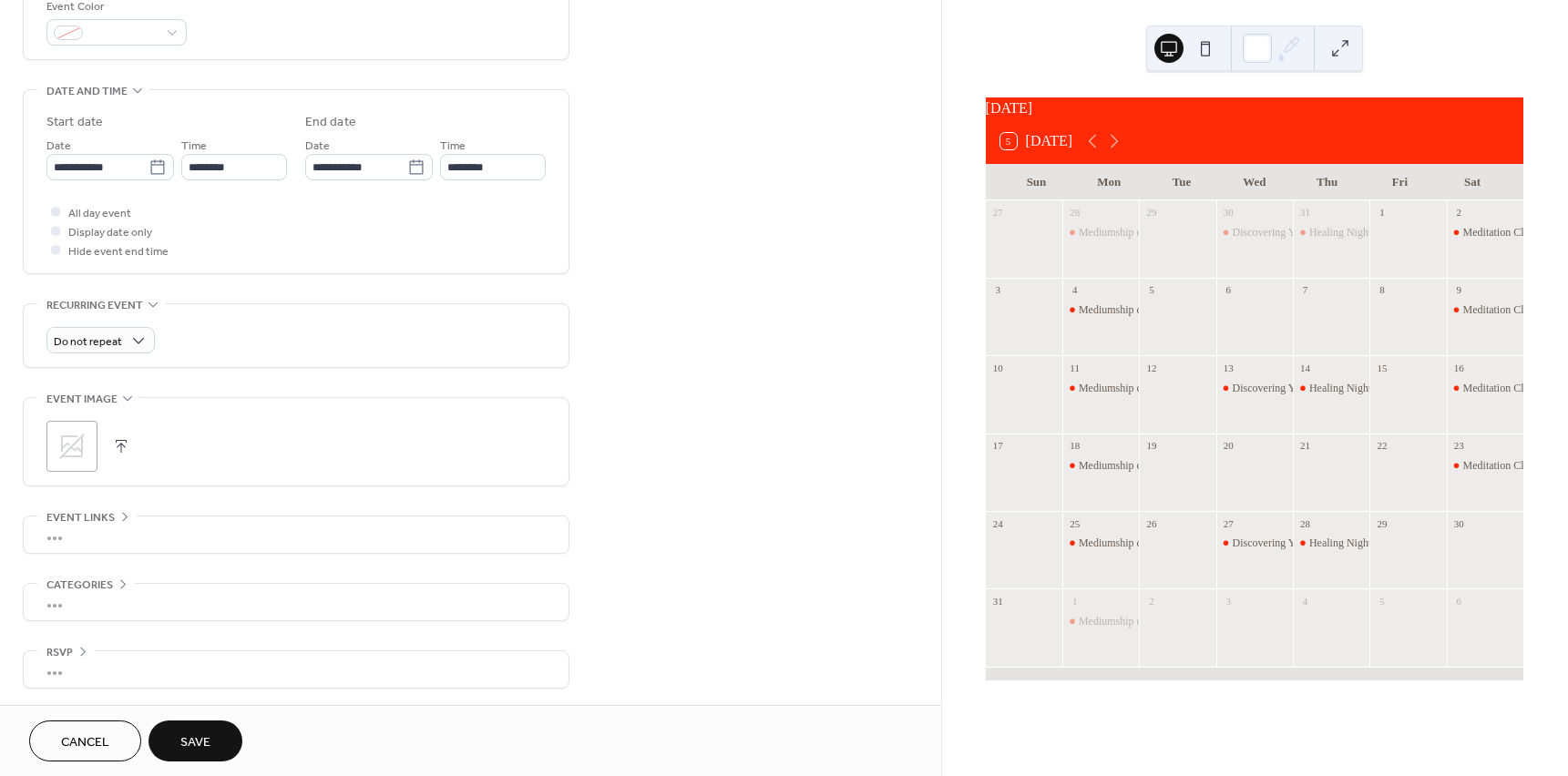 scroll, scrollTop: 505, scrollLeft: 0, axis: vertical 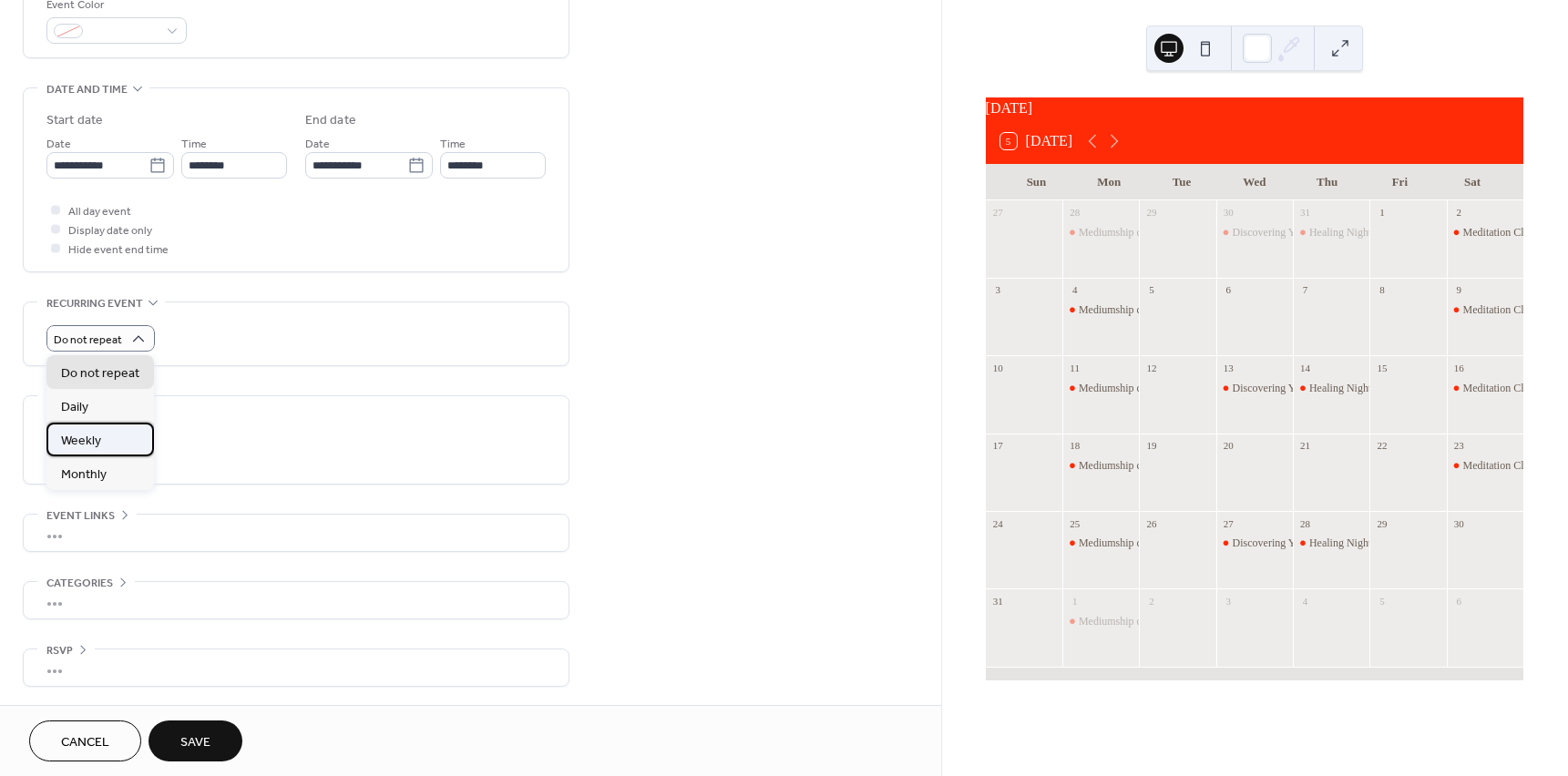 click on "Weekly" at bounding box center (81, 441) 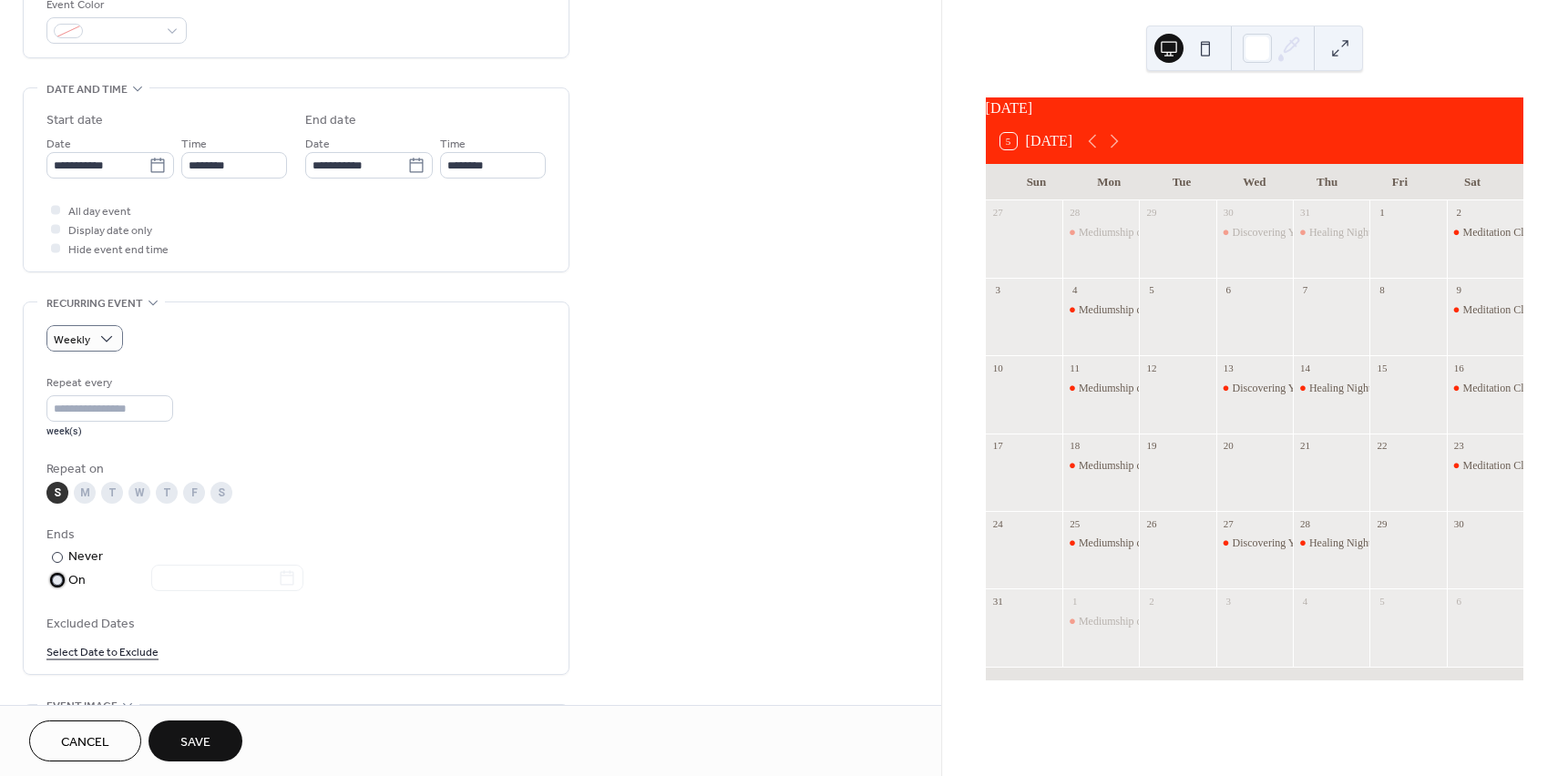 click on "​" at bounding box center [56, 579] 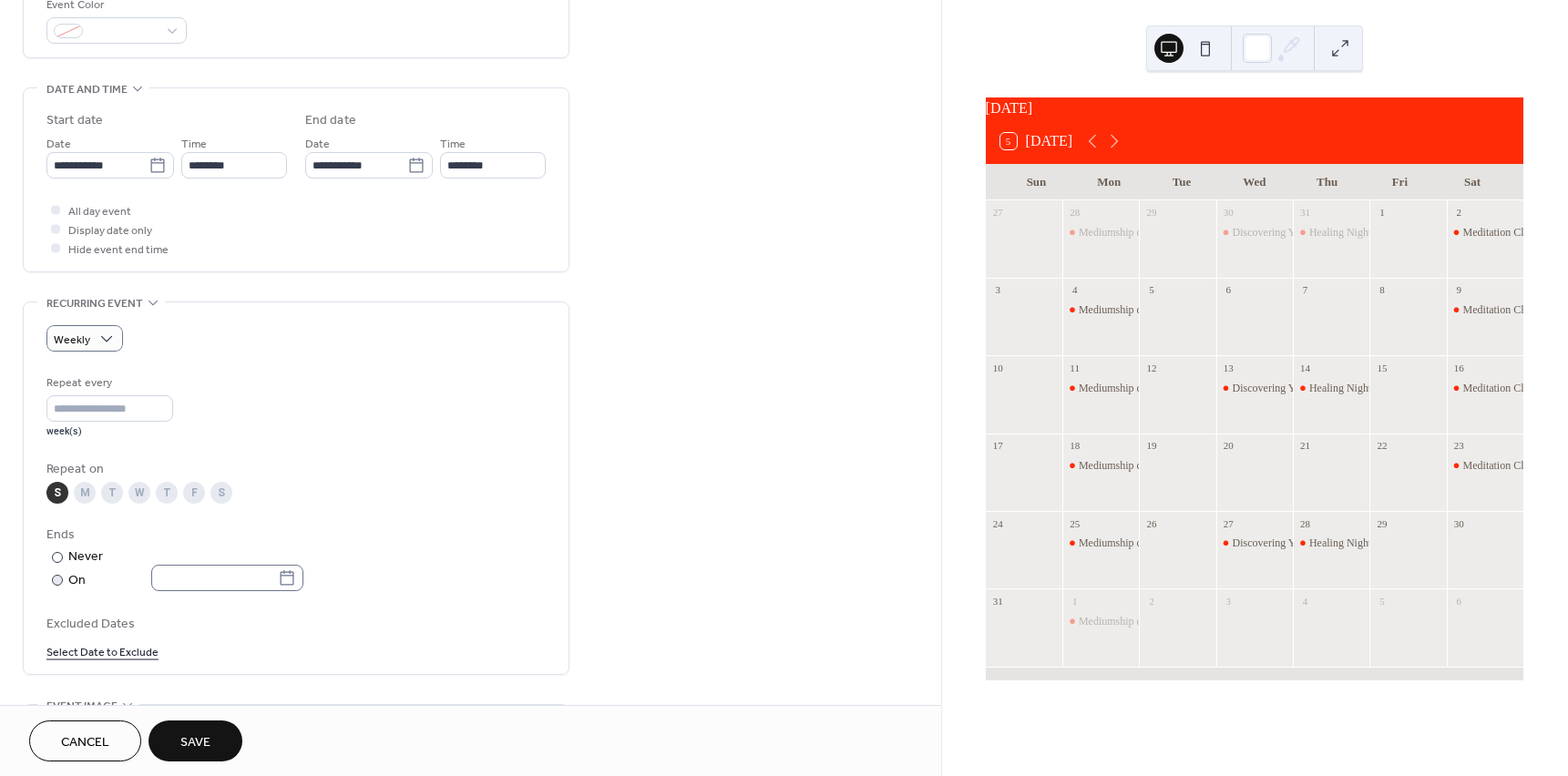 click 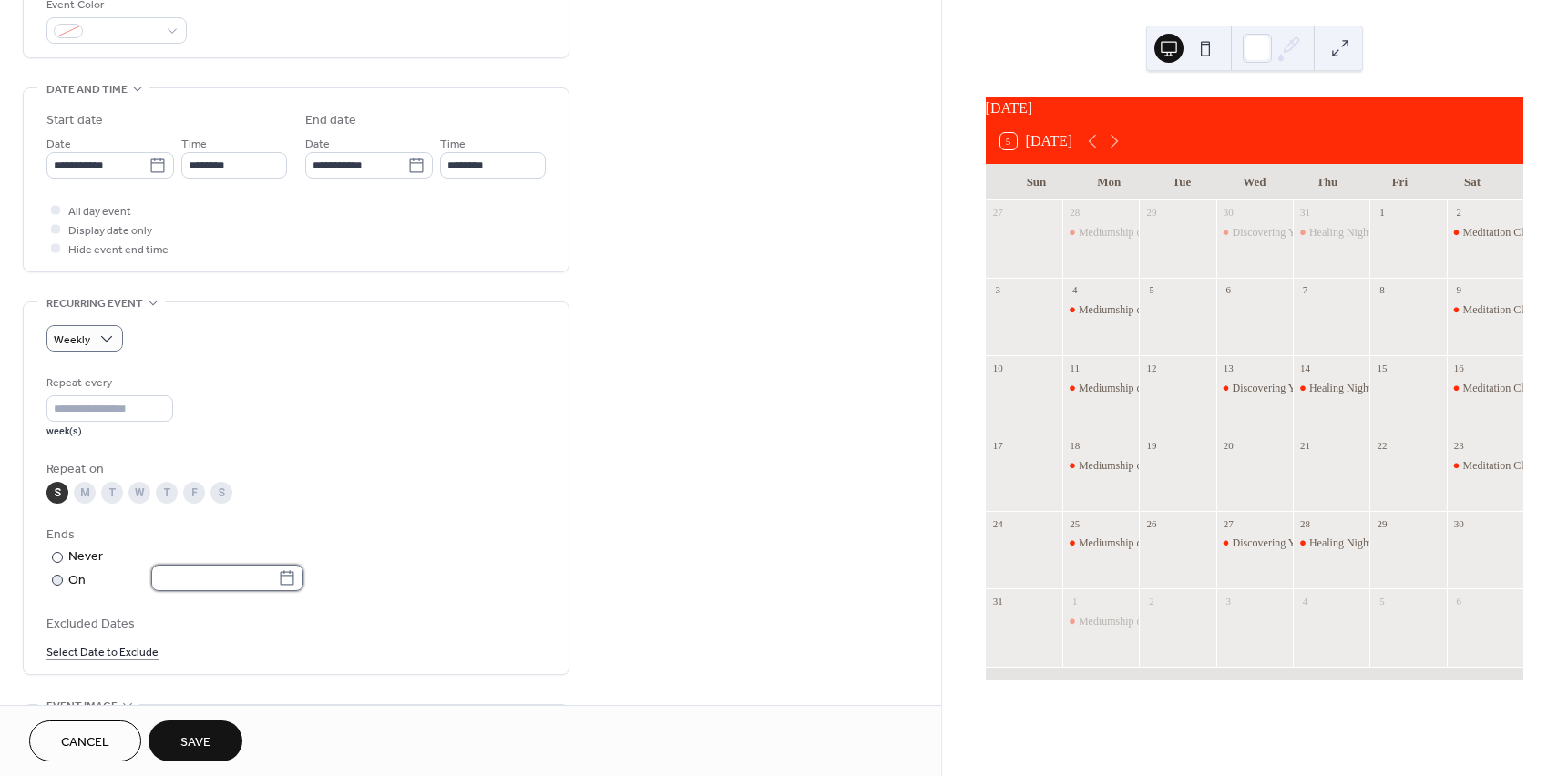 click at bounding box center (214, 577) 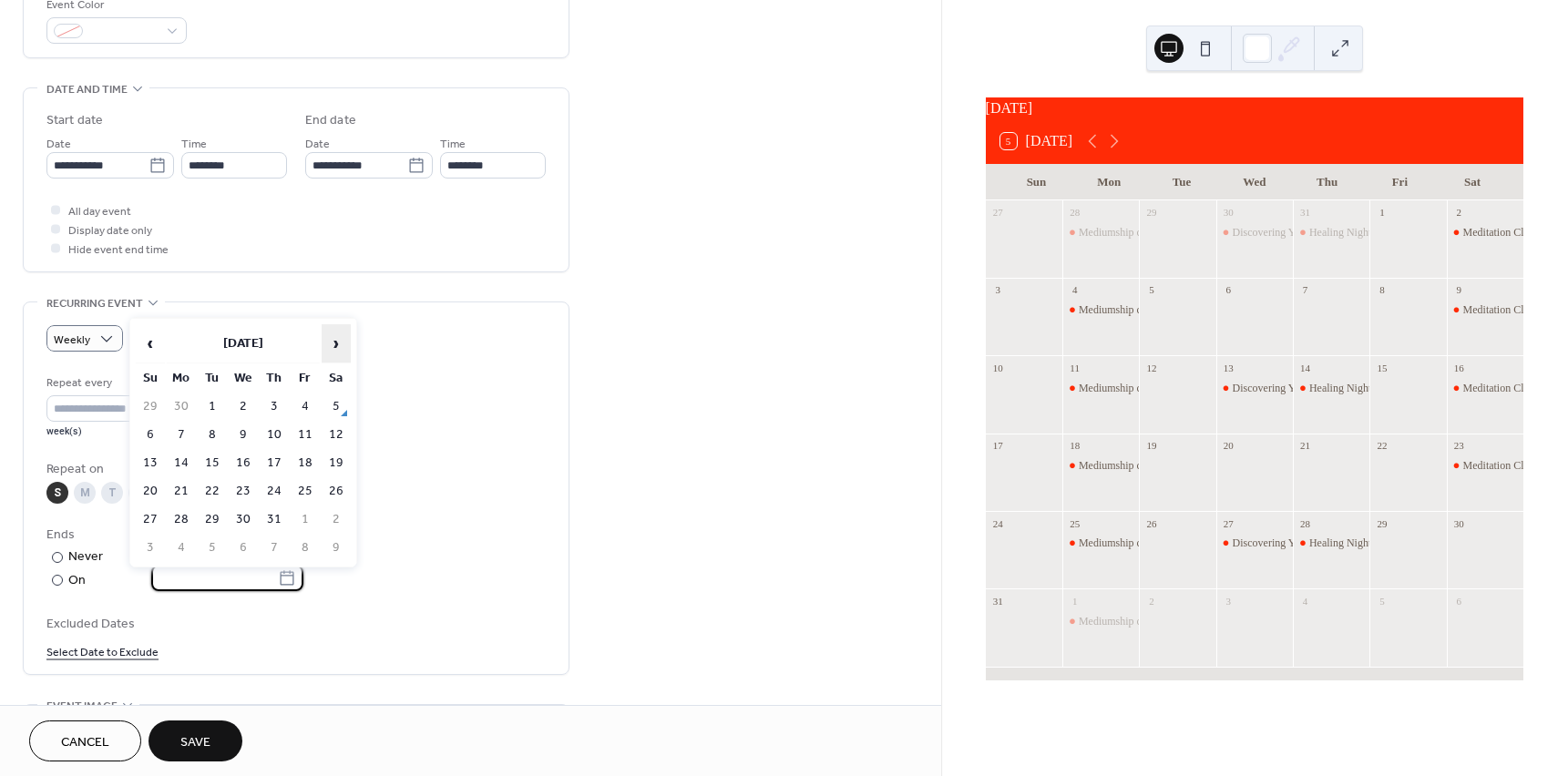 click on "›" at bounding box center (336, 343) 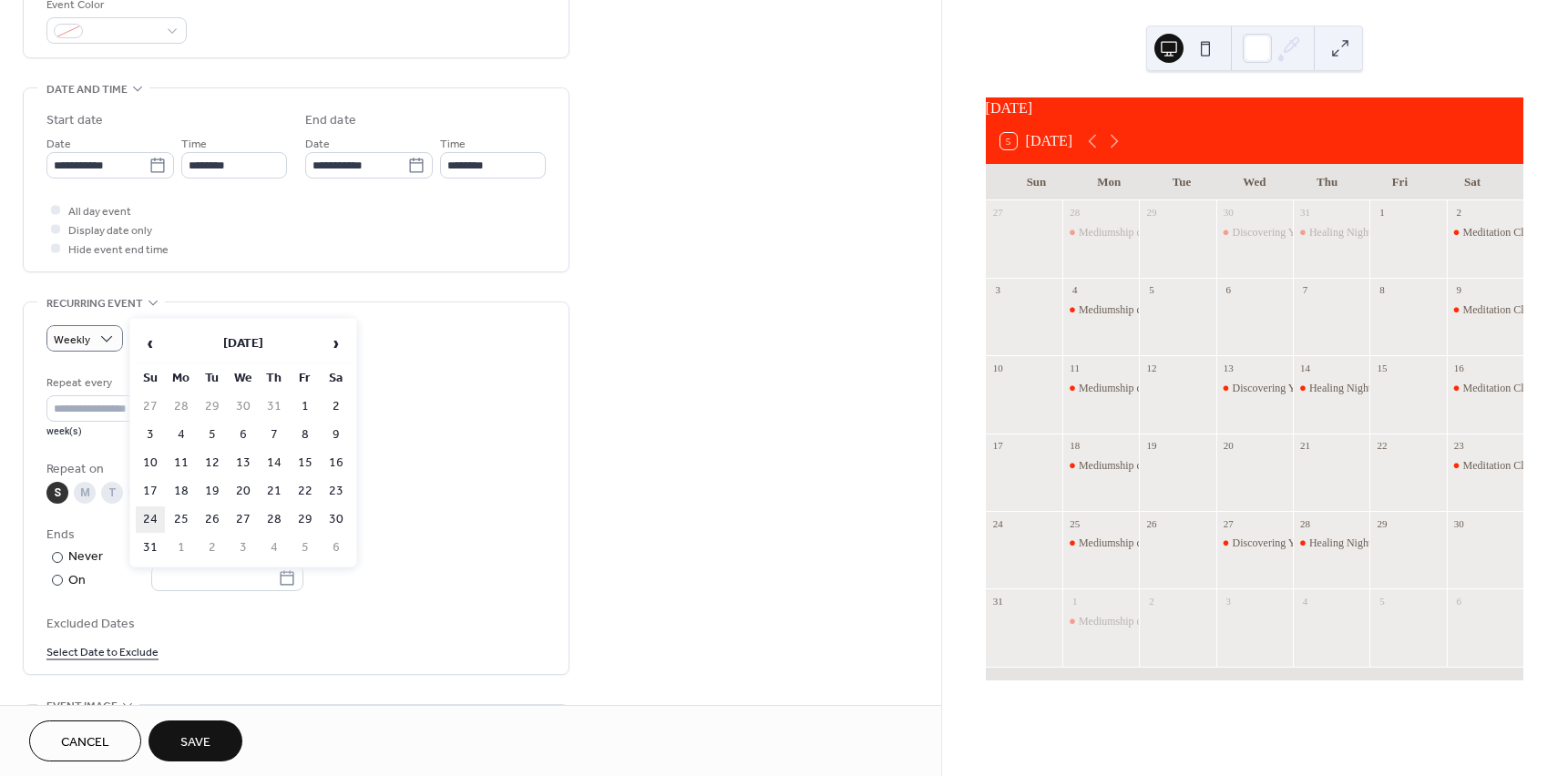 click on "24" at bounding box center [150, 519] 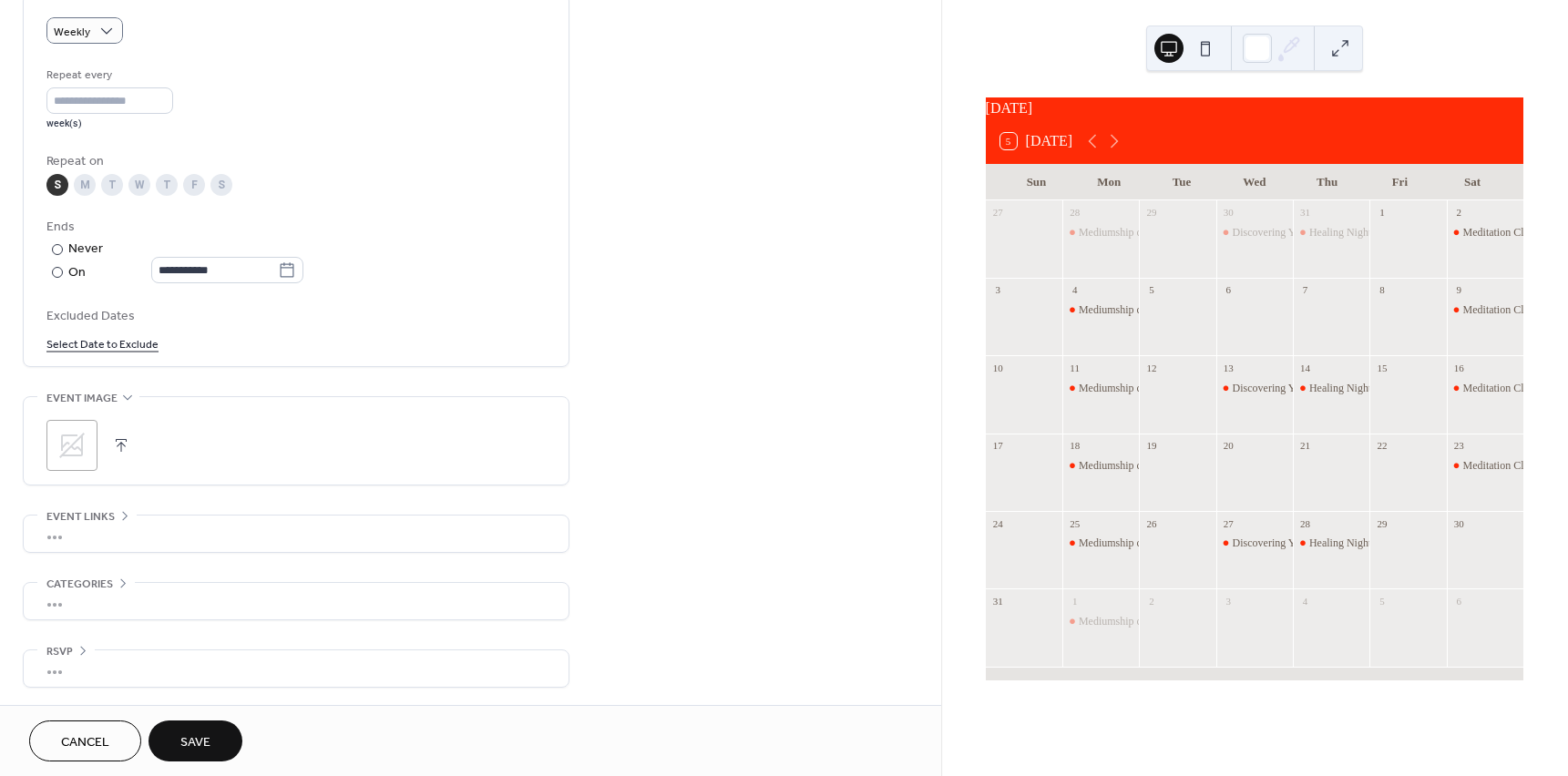 scroll, scrollTop: 813, scrollLeft: 0, axis: vertical 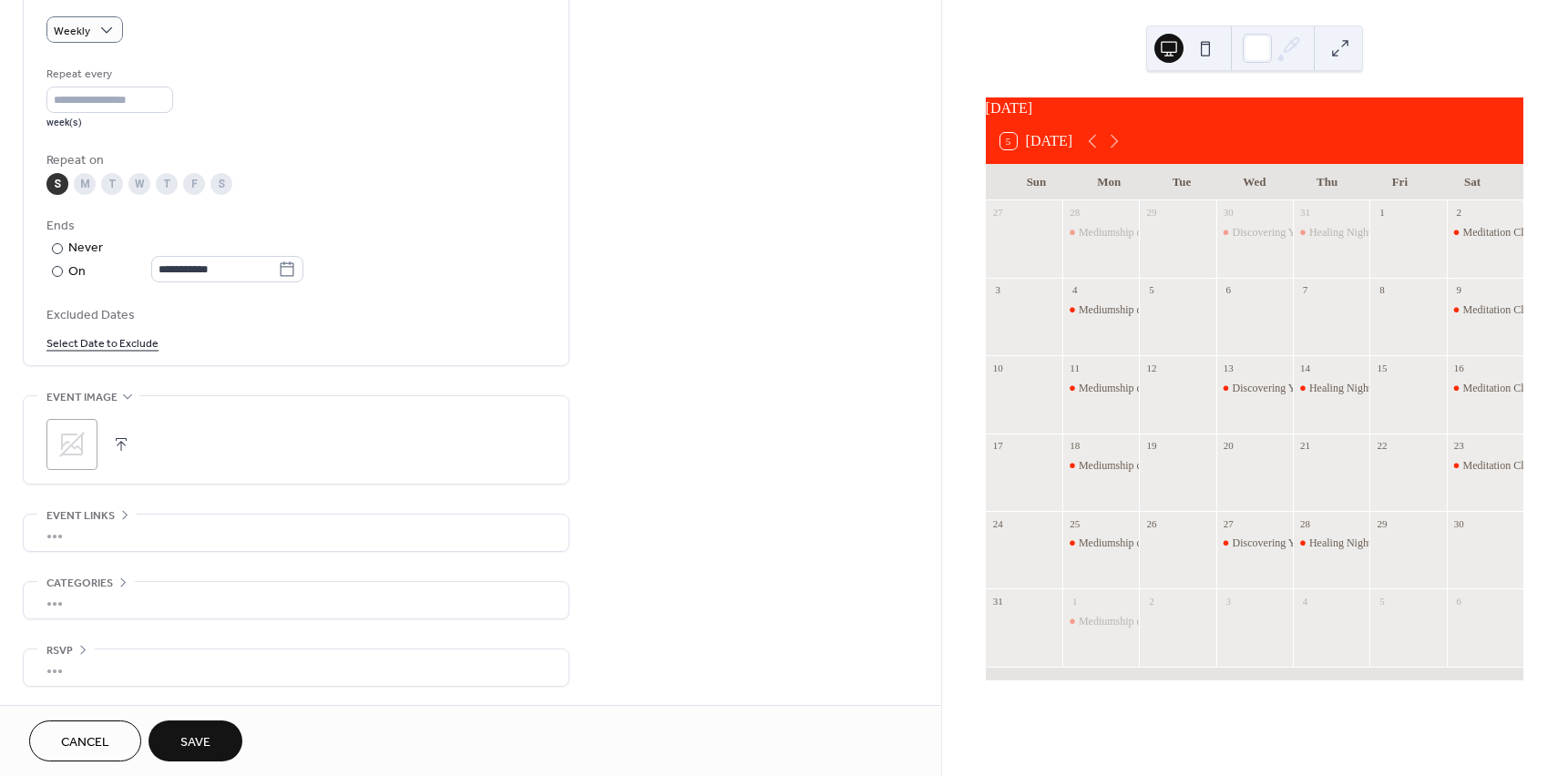 click 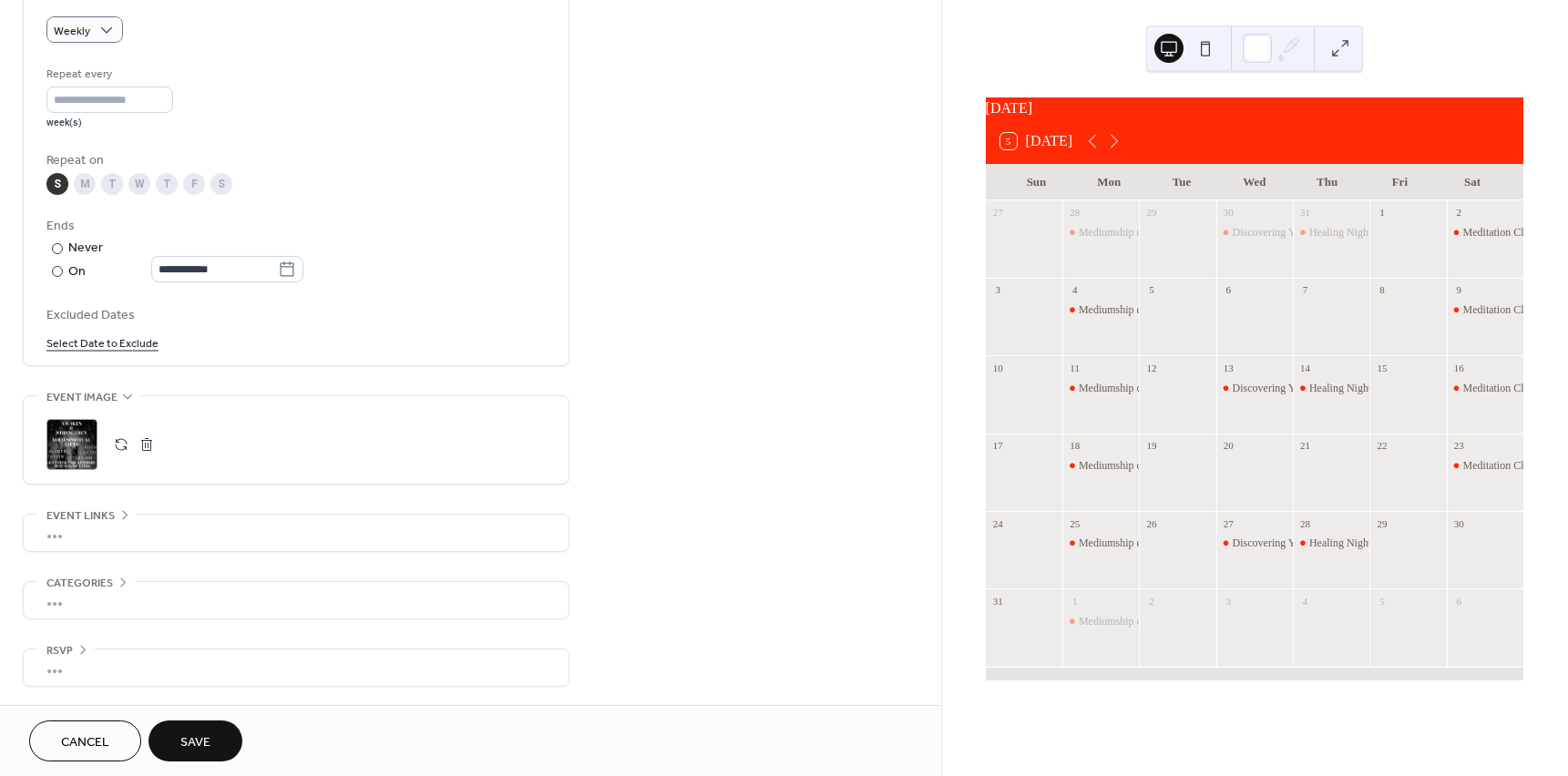 click on "Save" at bounding box center [195, 742] 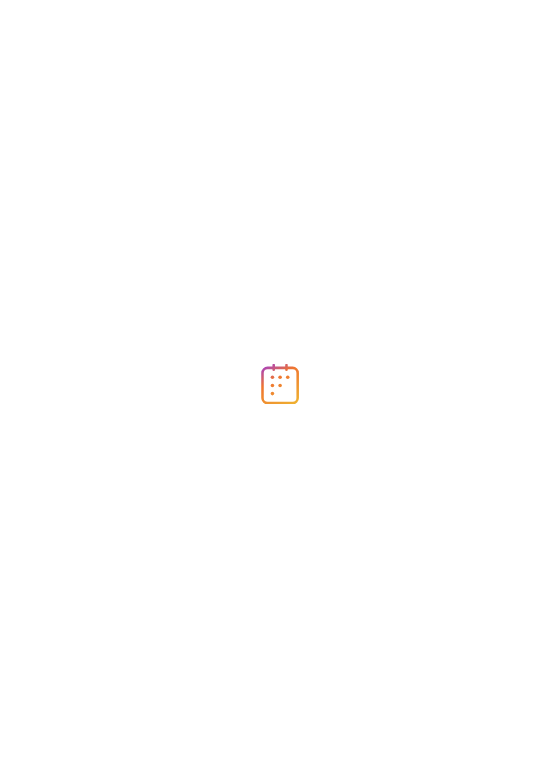 scroll, scrollTop: 0, scrollLeft: 0, axis: both 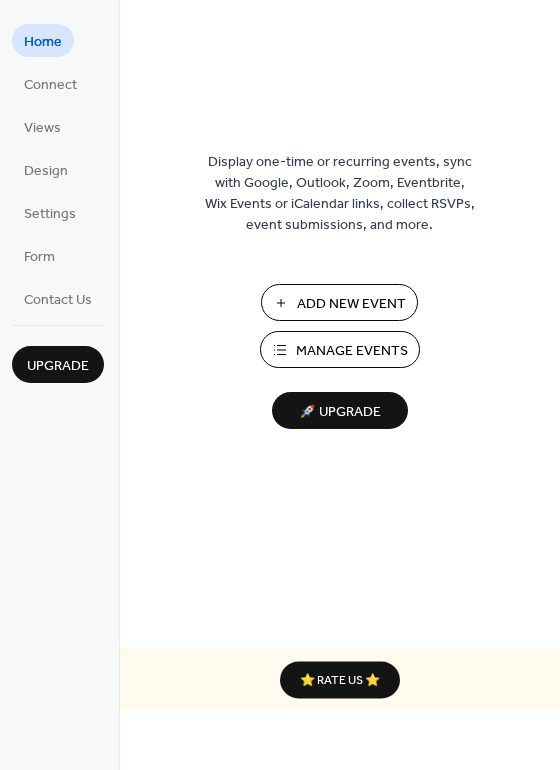 click on "Manage Events" at bounding box center (352, 351) 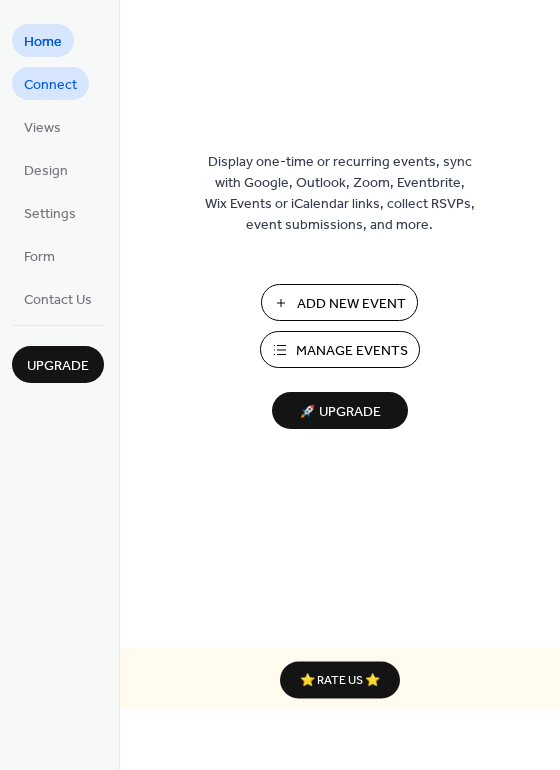 click on "Connect" at bounding box center [50, 85] 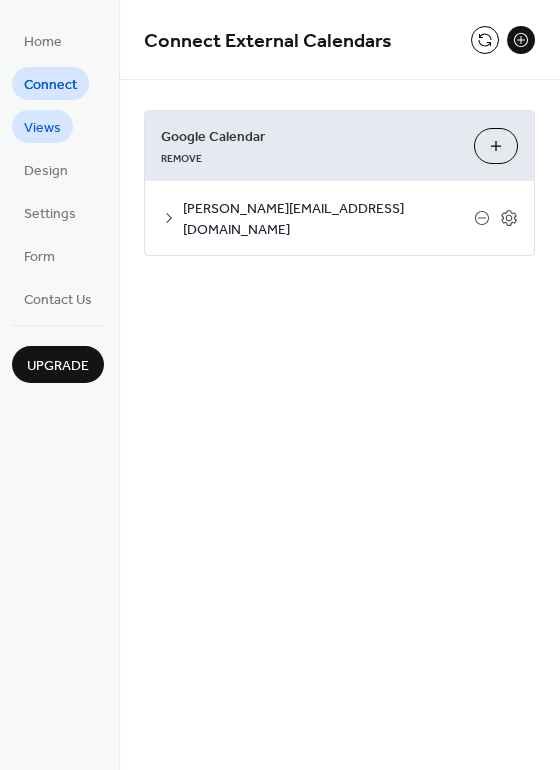 click on "Views" at bounding box center (42, 128) 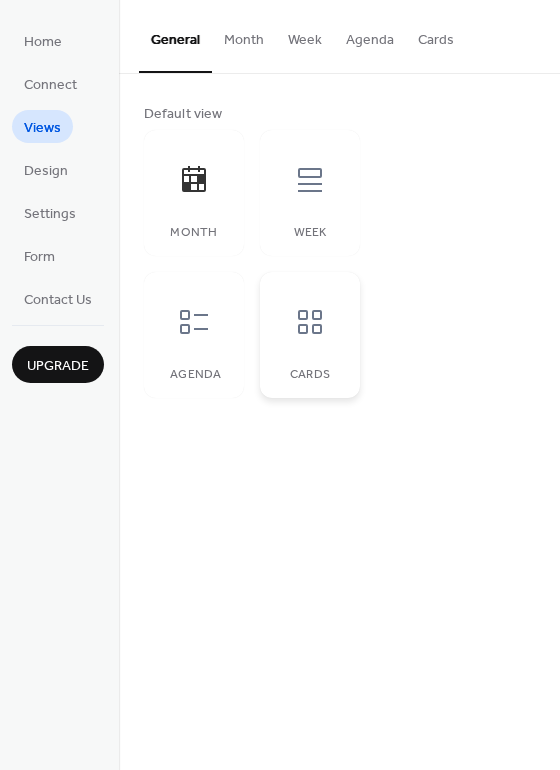 click at bounding box center [310, 322] 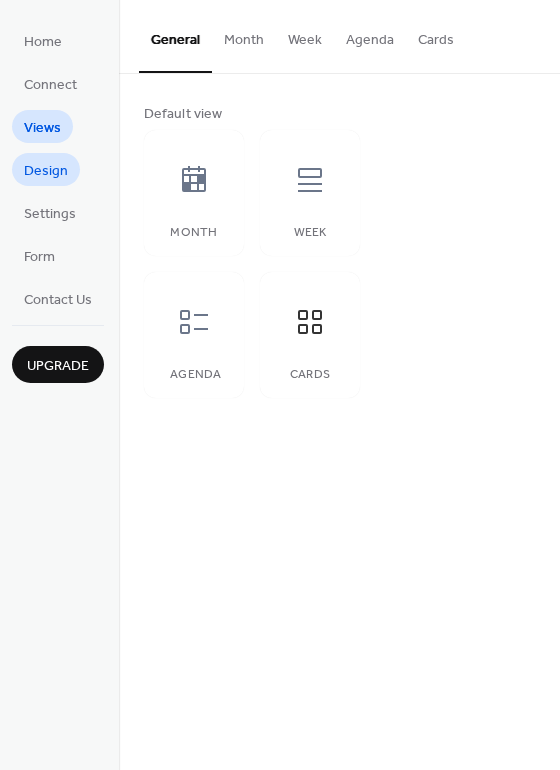 click on "Design" at bounding box center (46, 171) 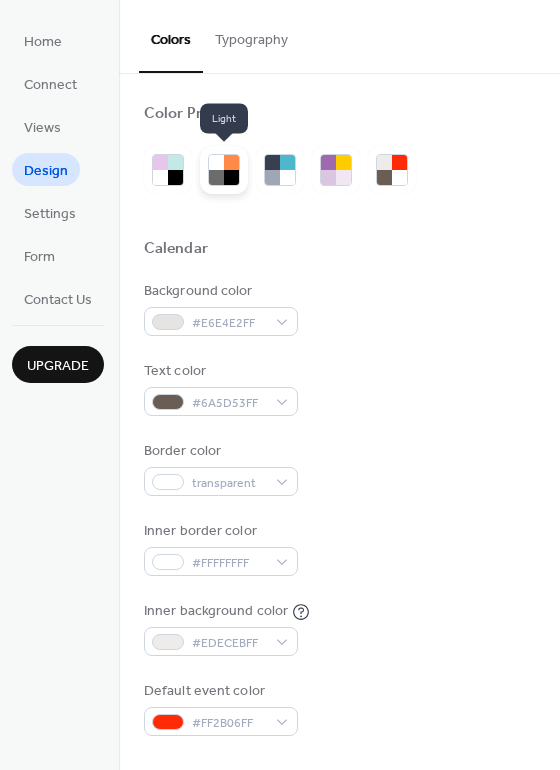 click at bounding box center [231, 177] 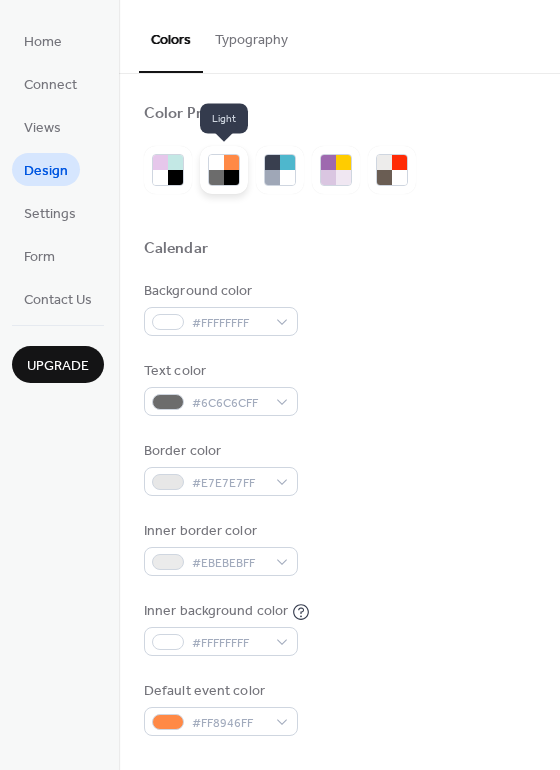 click at bounding box center [231, 162] 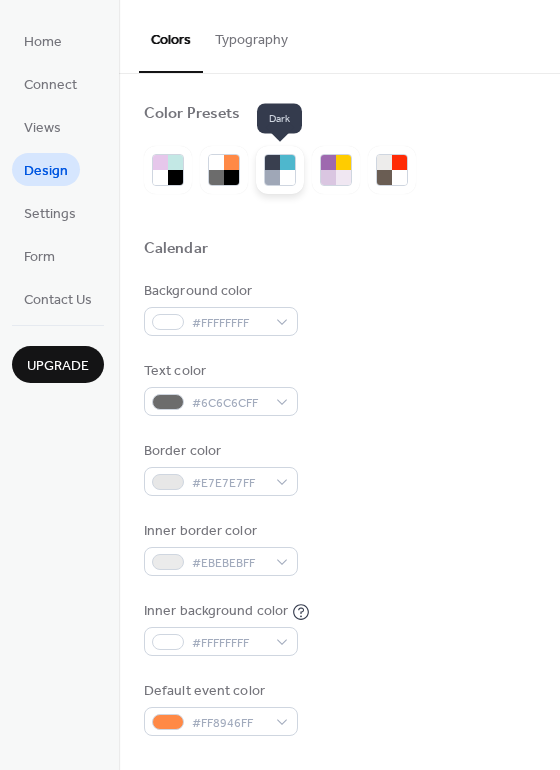 click at bounding box center [272, 162] 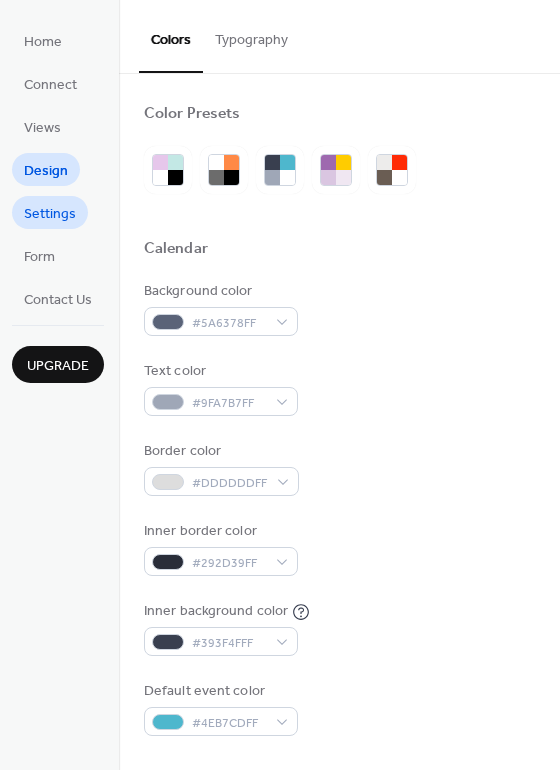 click on "Settings" at bounding box center [50, 214] 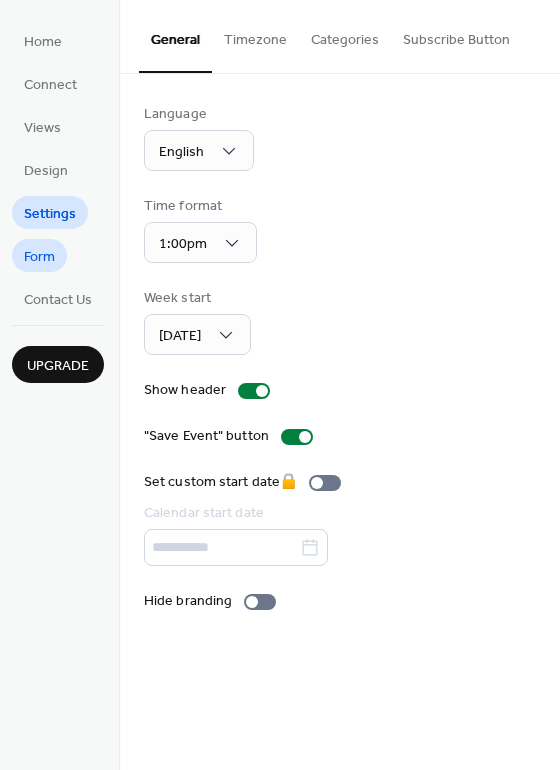 click on "Form" at bounding box center (39, 257) 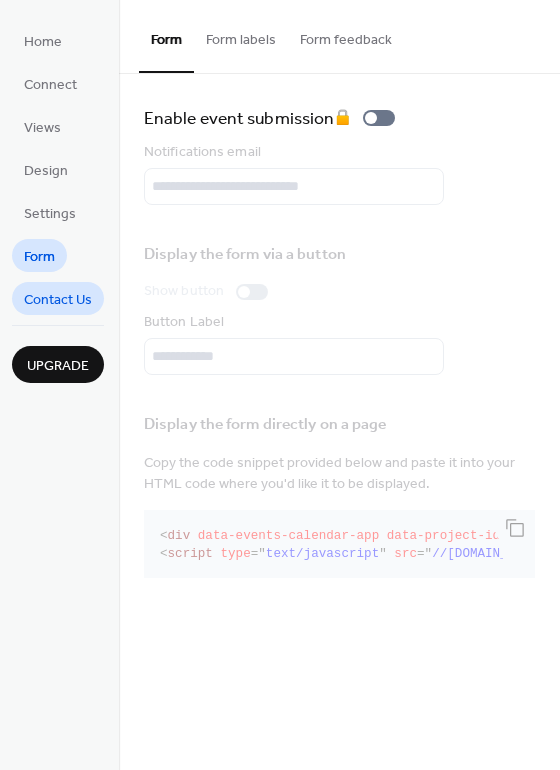 click on "Contact Us" at bounding box center [58, 300] 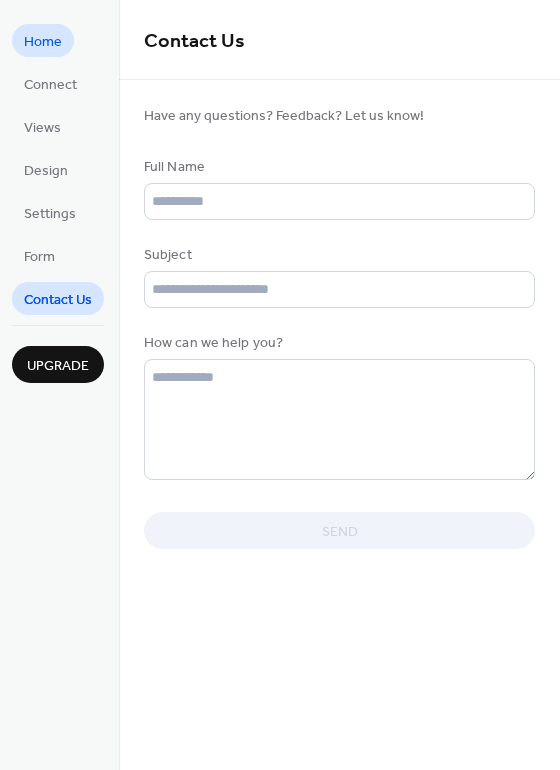 click on "Home" at bounding box center [43, 42] 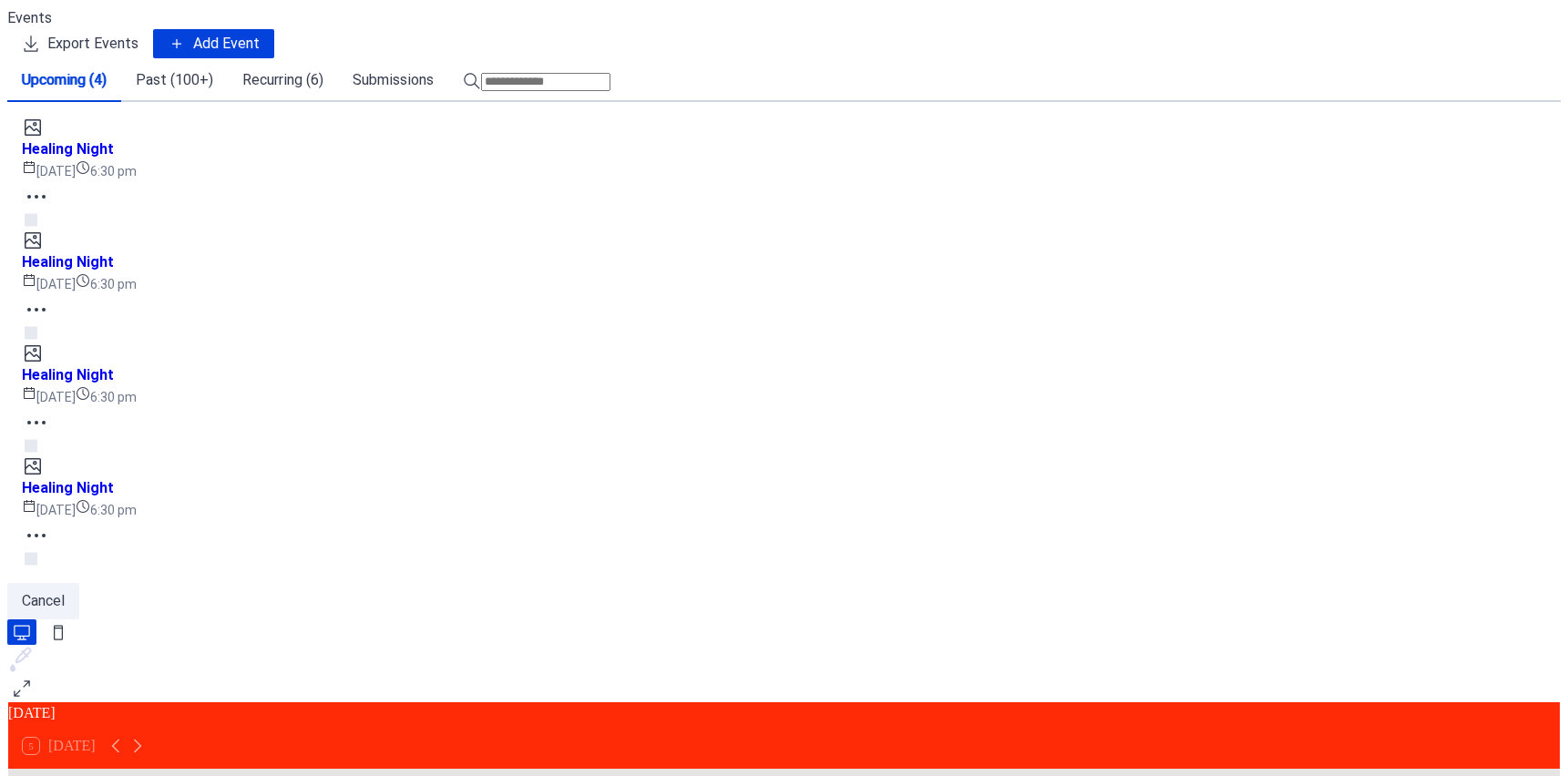 scroll, scrollTop: 0, scrollLeft: 0, axis: both 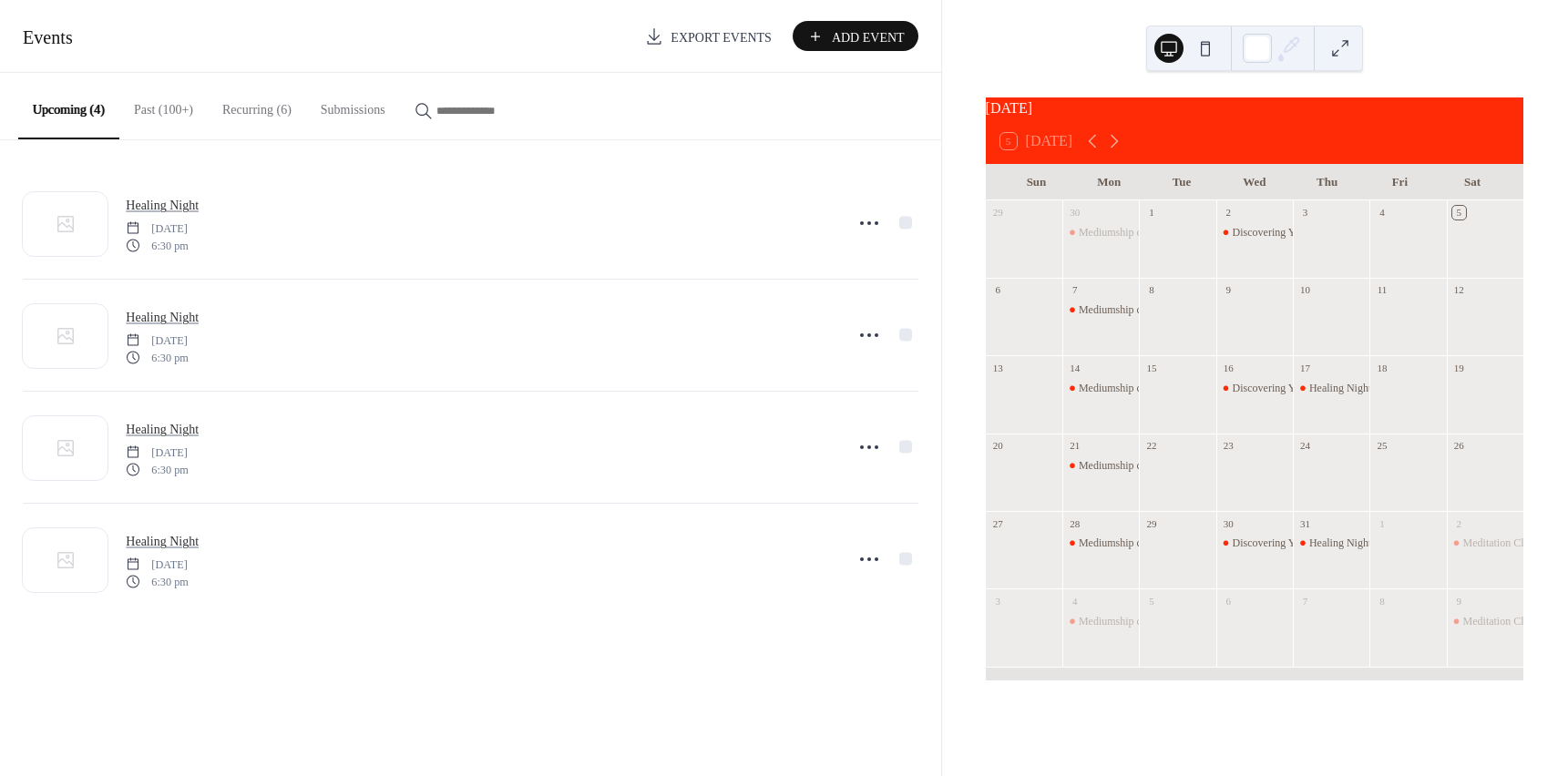 click on "Past  (100+)" at bounding box center (163, 105) 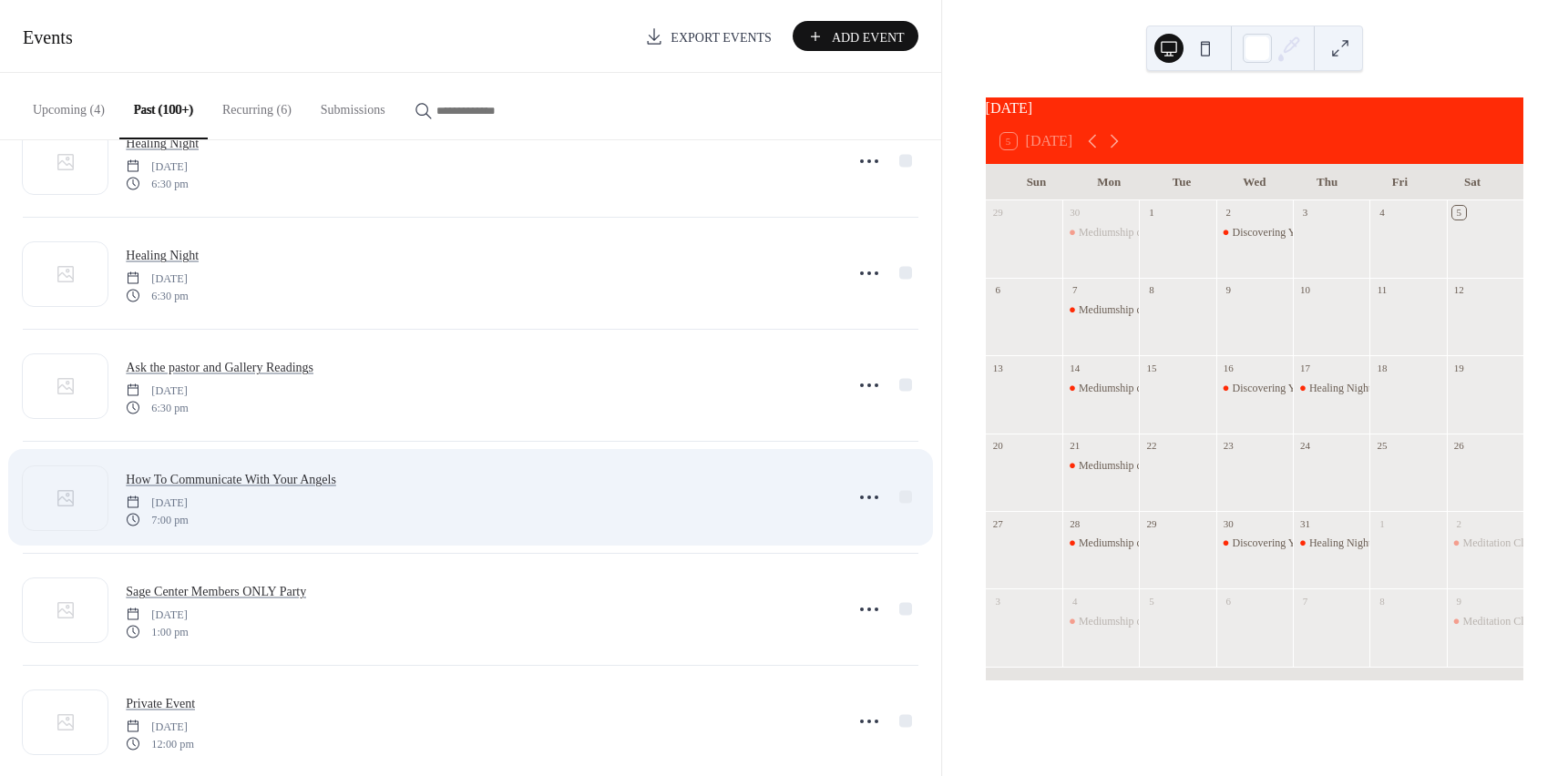 scroll, scrollTop: 546, scrollLeft: 0, axis: vertical 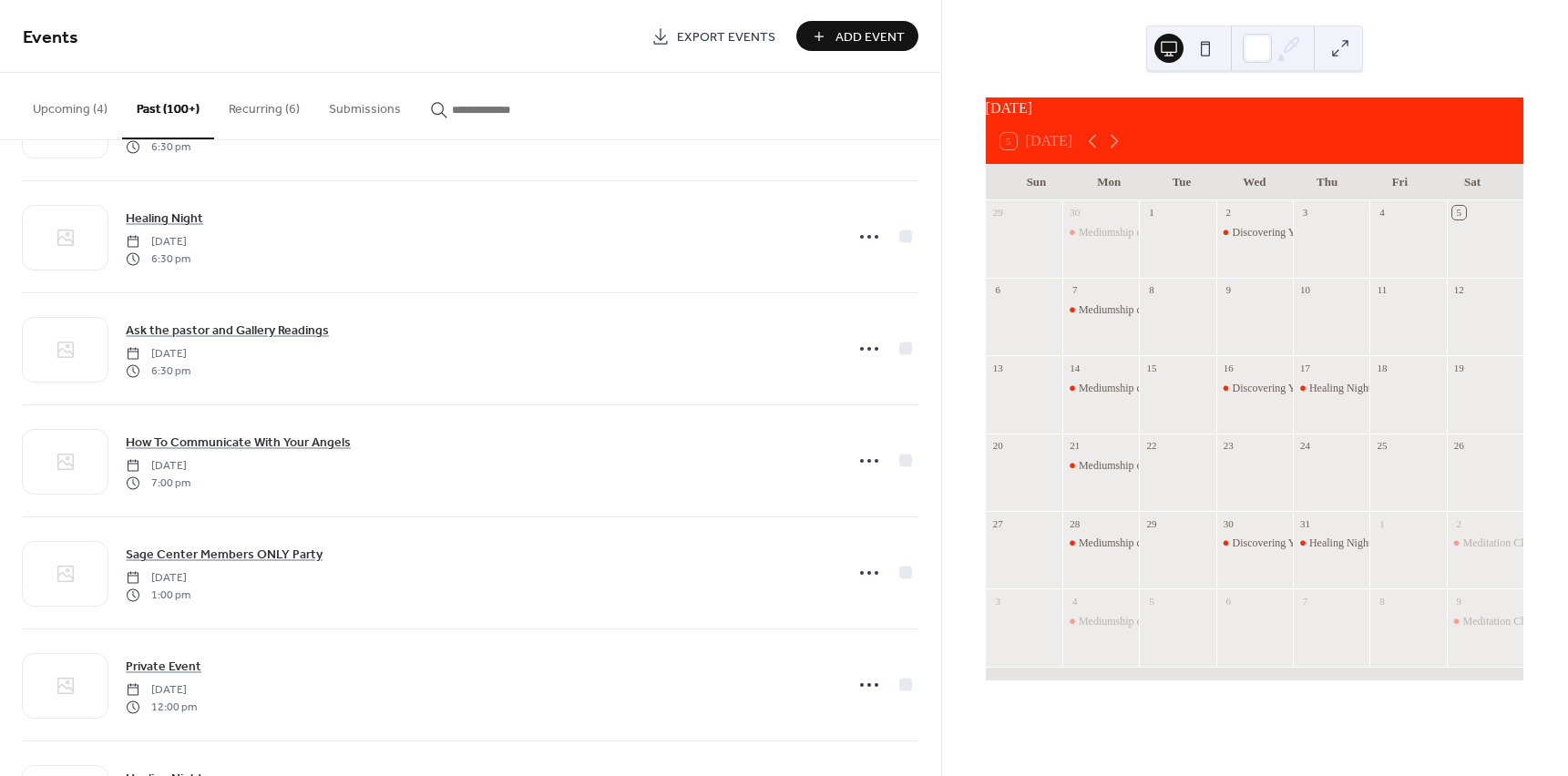 click on "Recurring  (6)" at bounding box center [264, 105] 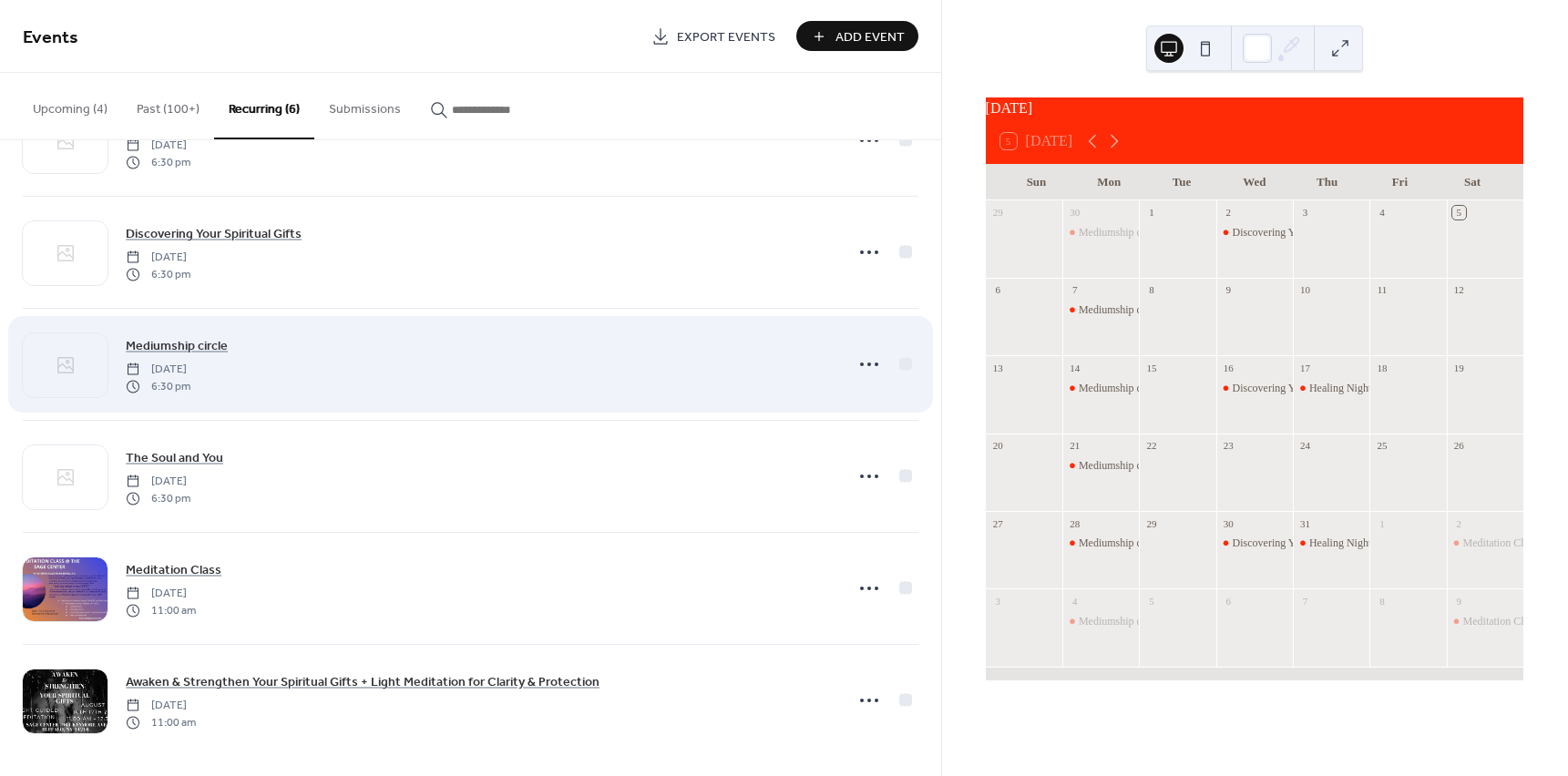 scroll, scrollTop: 90, scrollLeft: 0, axis: vertical 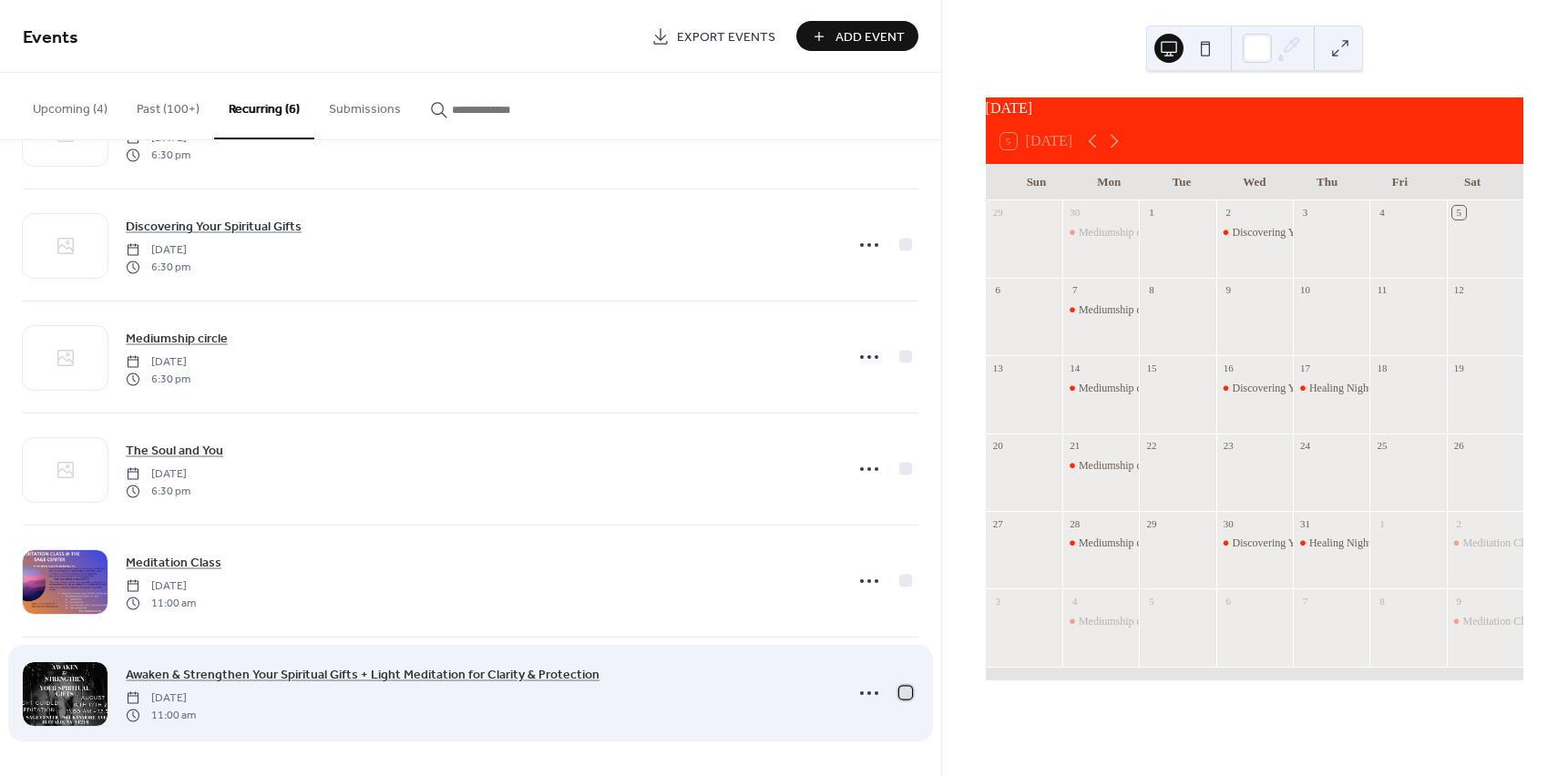 click at bounding box center (906, 692) 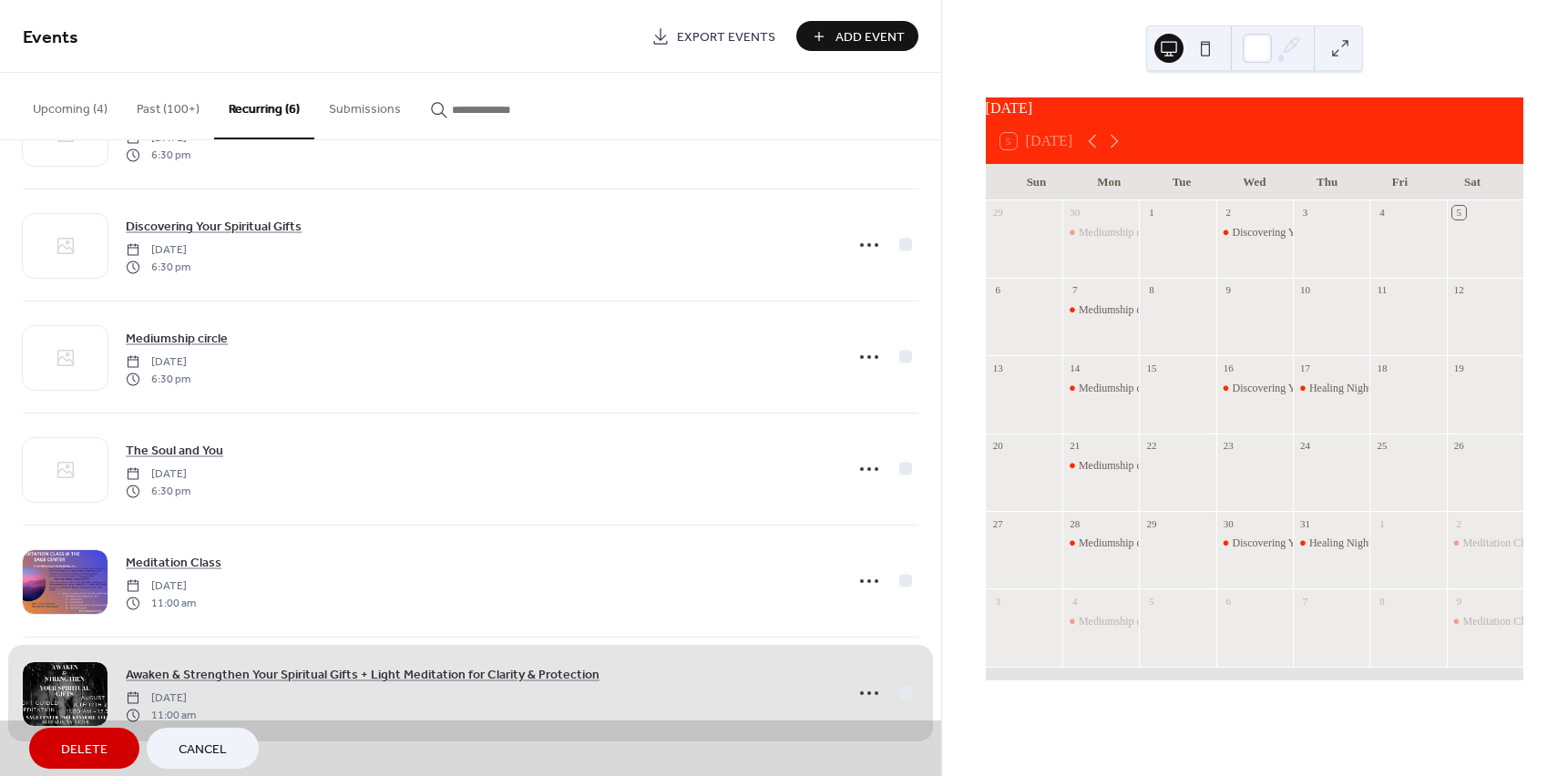 click on "Awaken & Strengthen Your Spiritual Gifts + Light Meditation for Clarity & Protection  [DATE] 11:00 am" at bounding box center [470, 692] 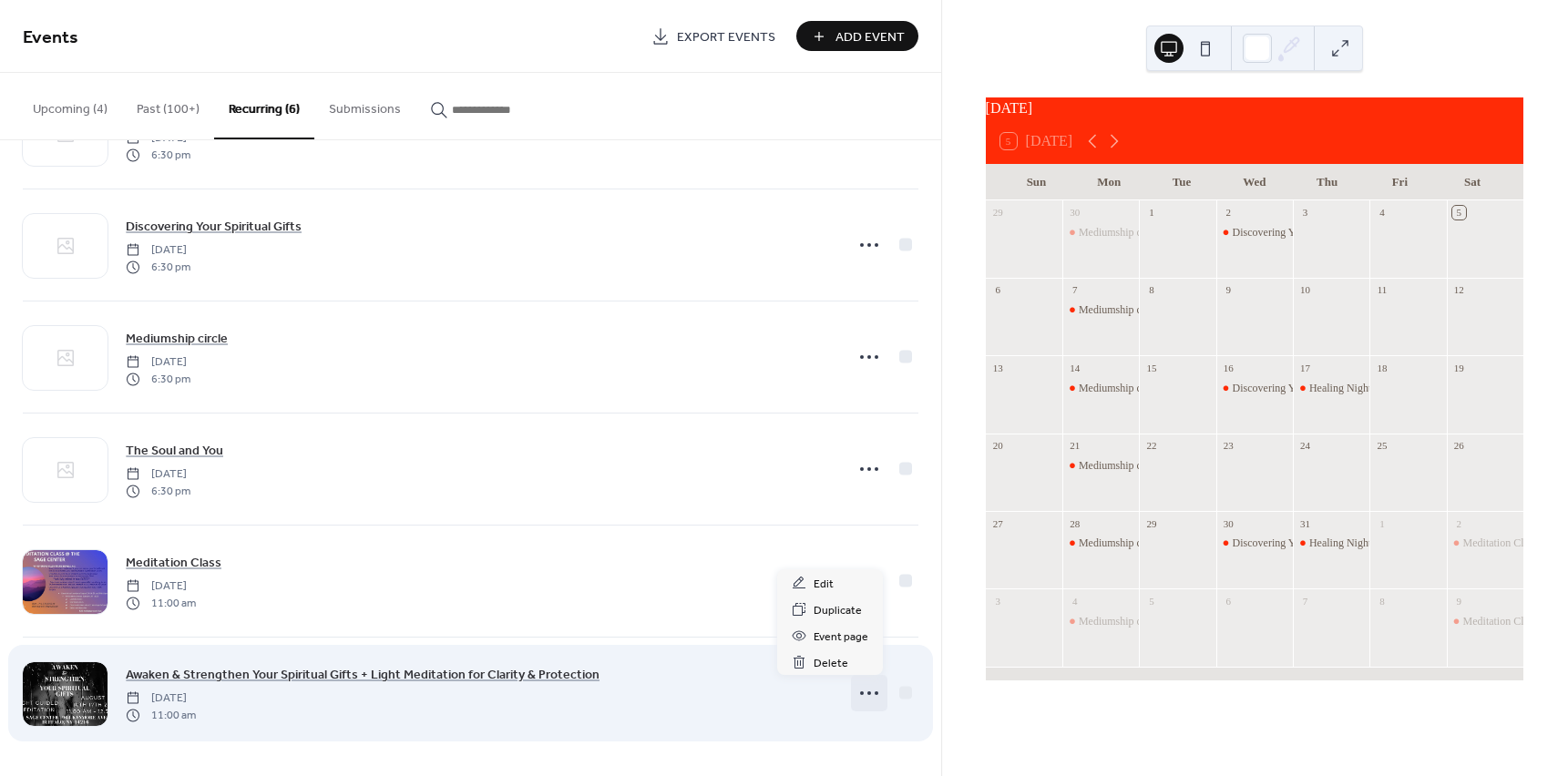 click 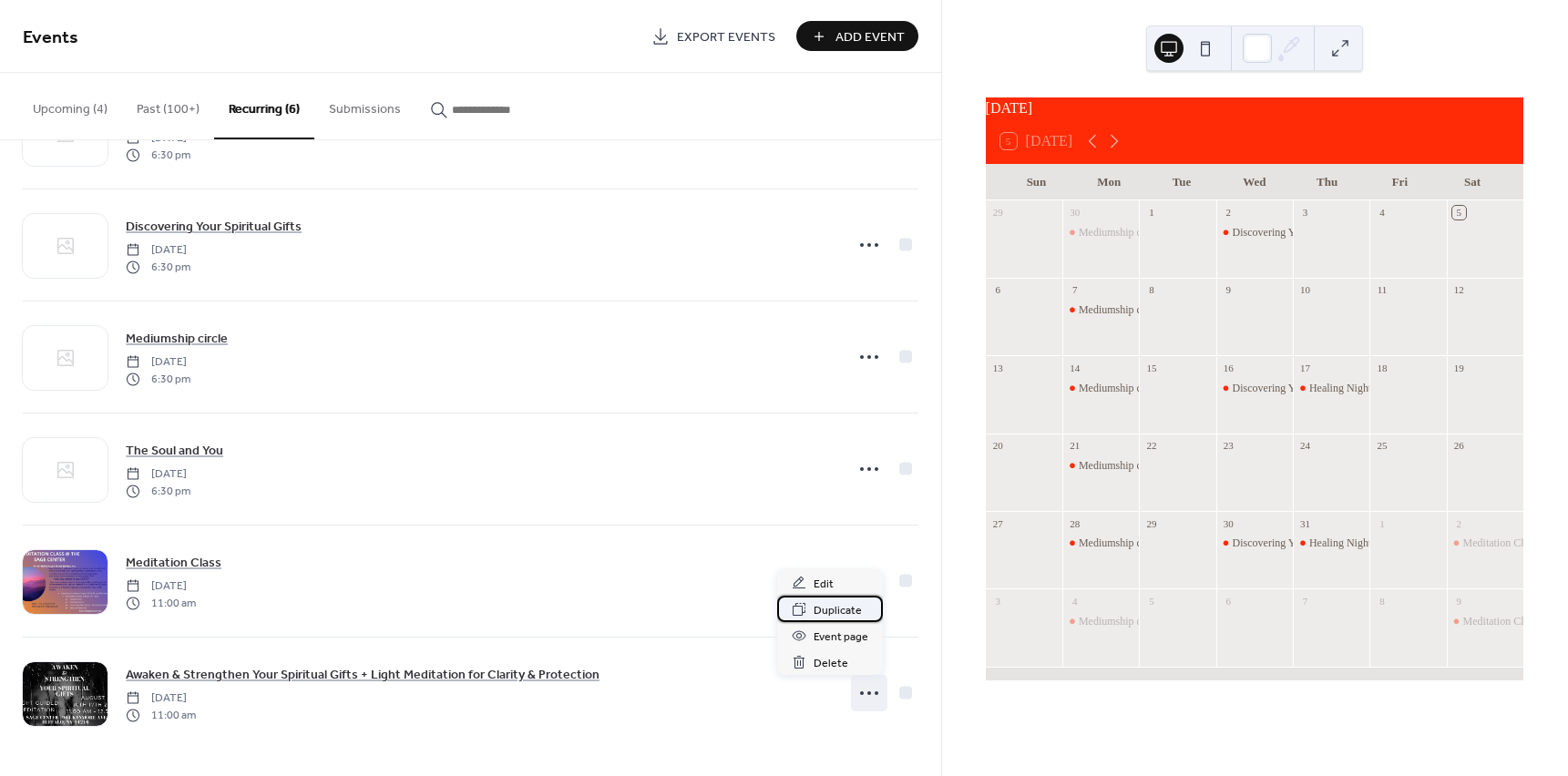 click on "Duplicate" at bounding box center [837, 610] 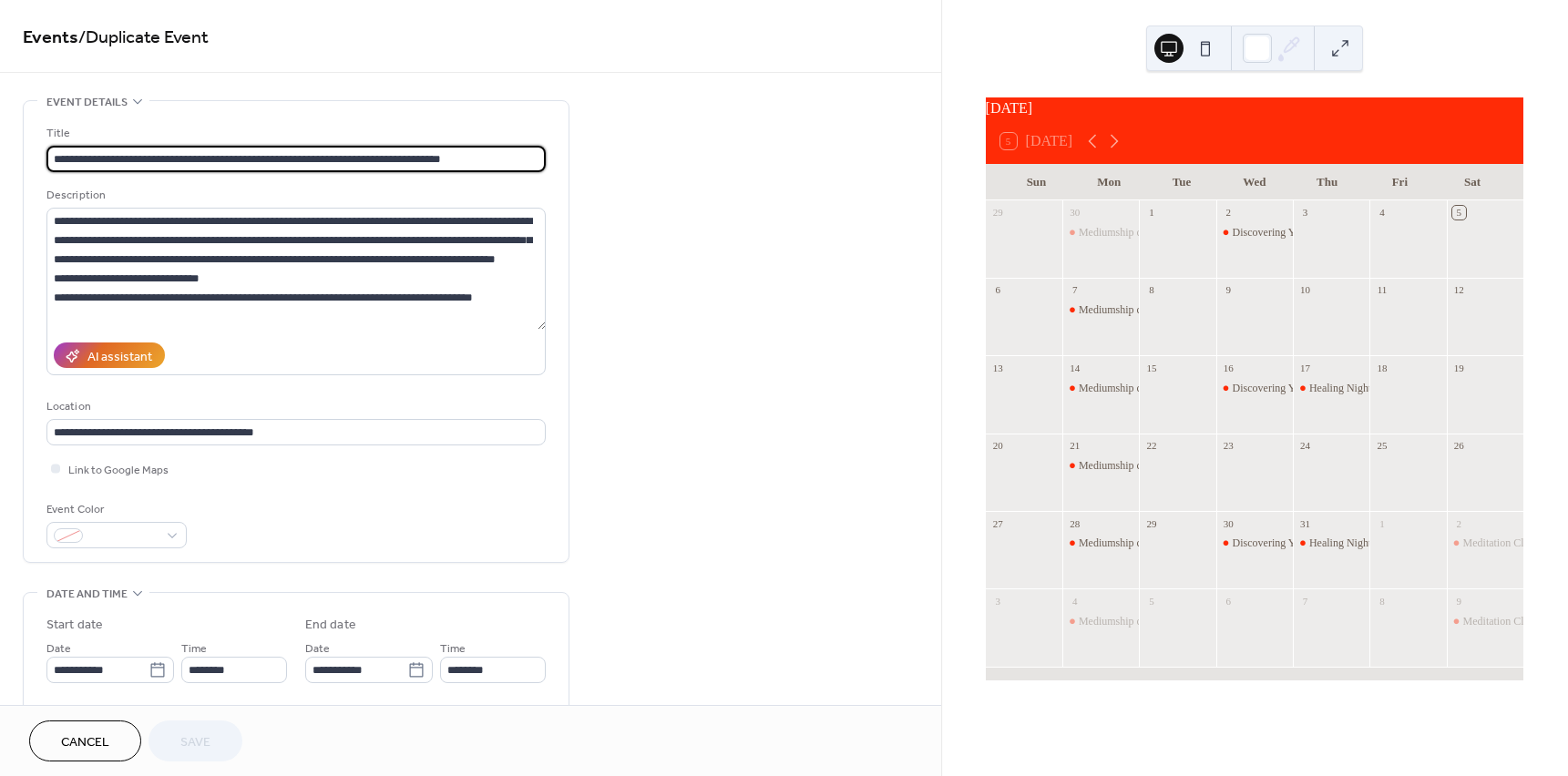 type on "**********" 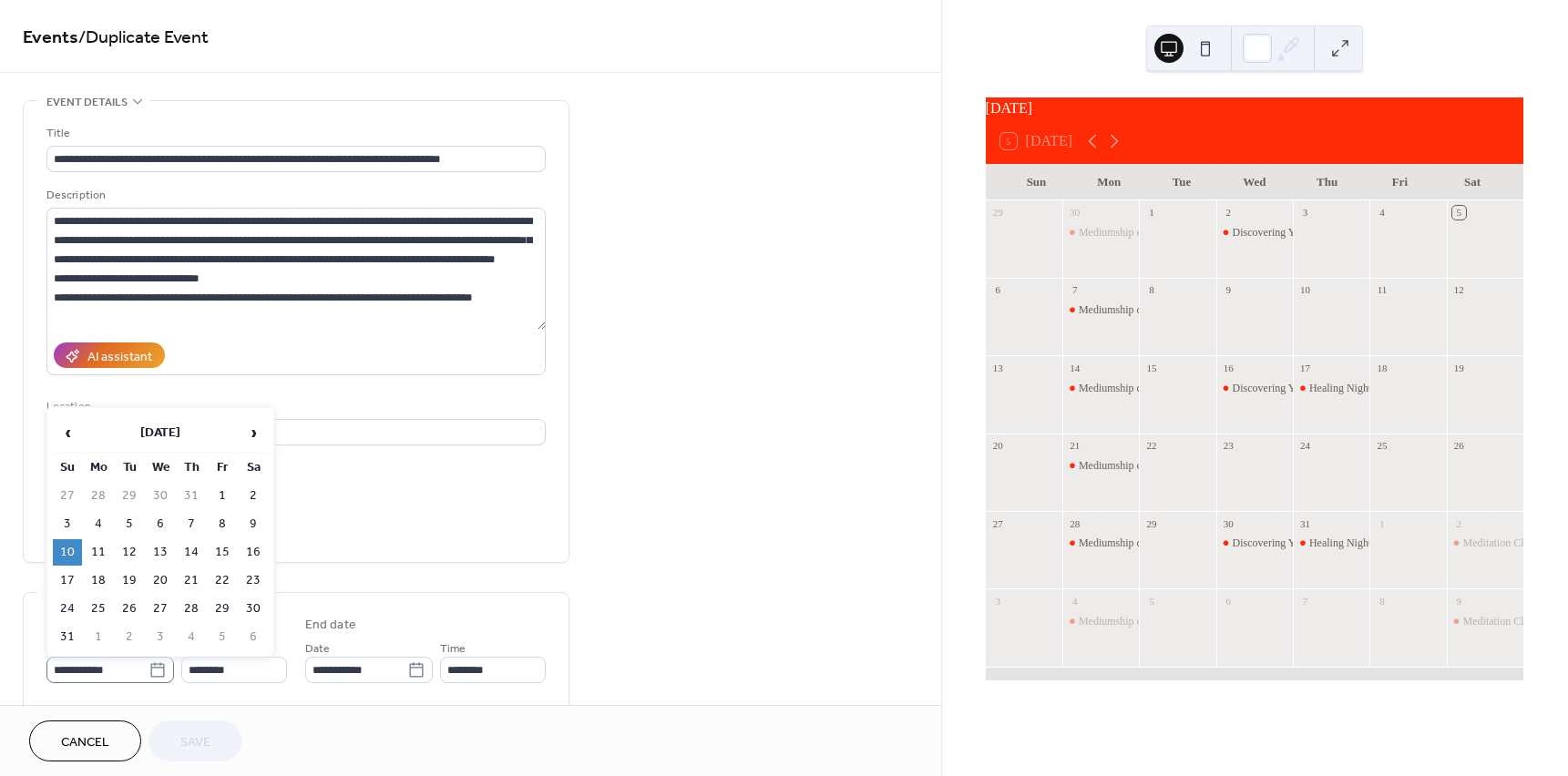 click 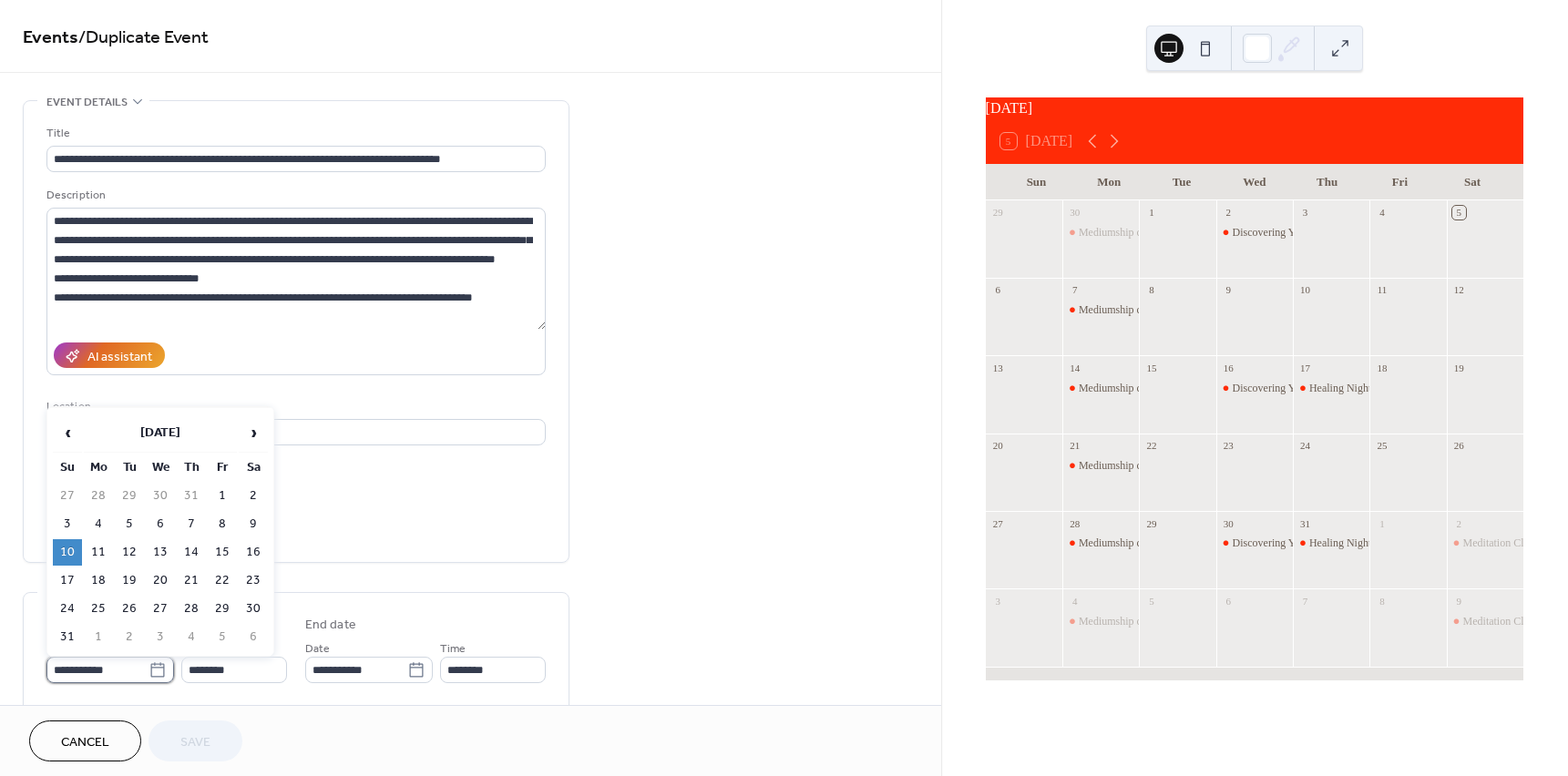 click on "**********" at bounding box center (97, 669) 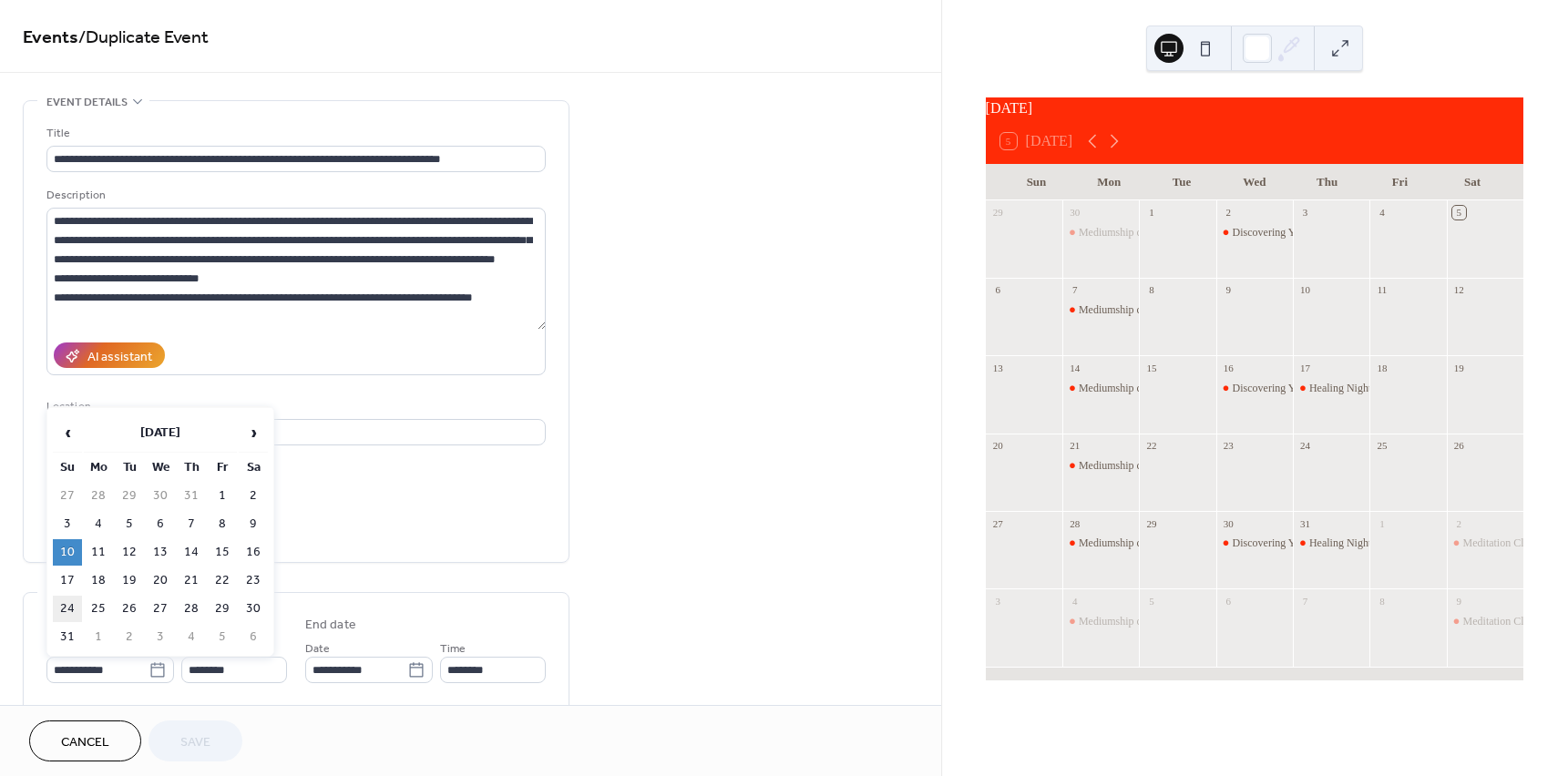 click on "24" at bounding box center (67, 608) 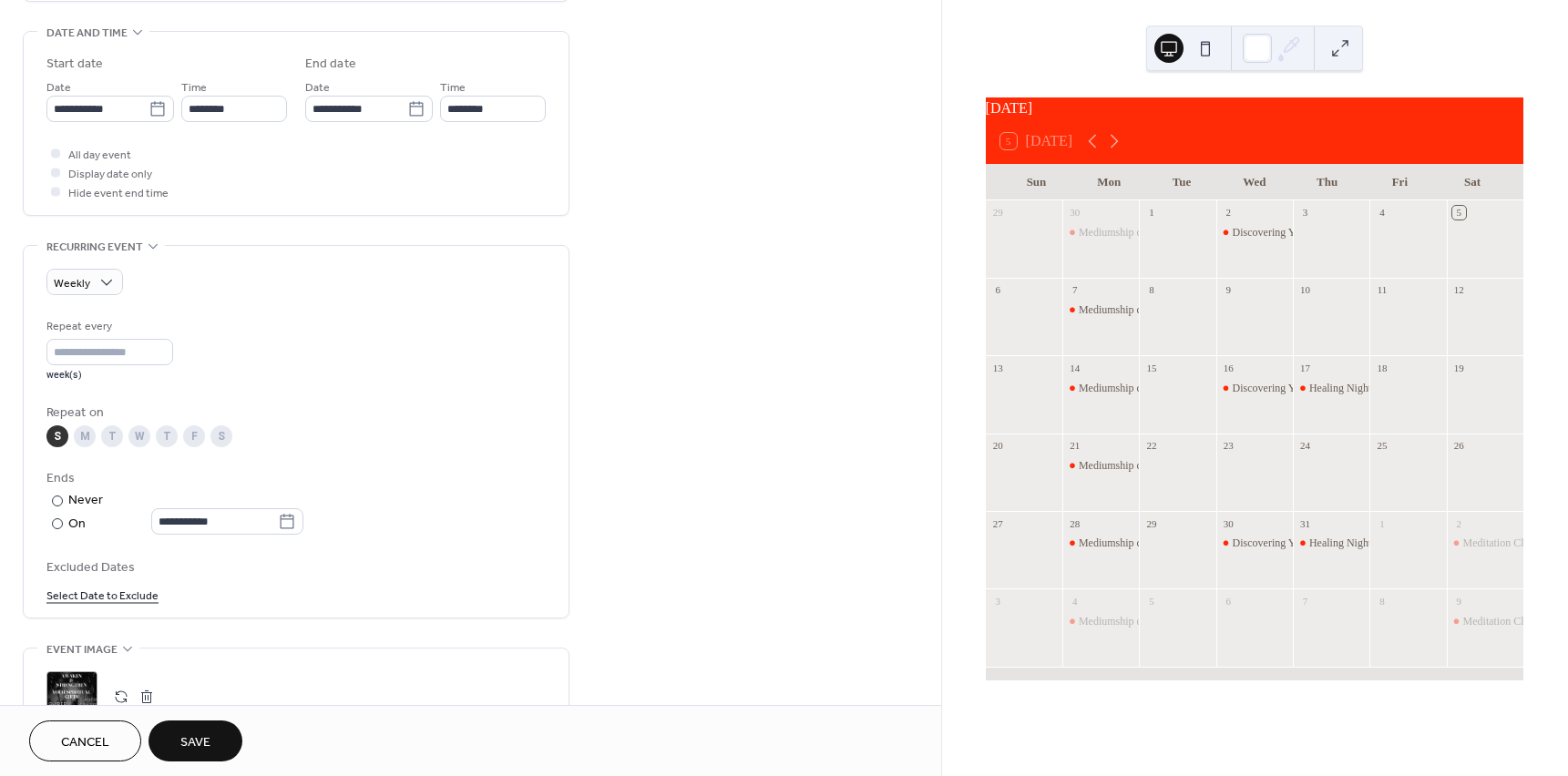 scroll, scrollTop: 638, scrollLeft: 0, axis: vertical 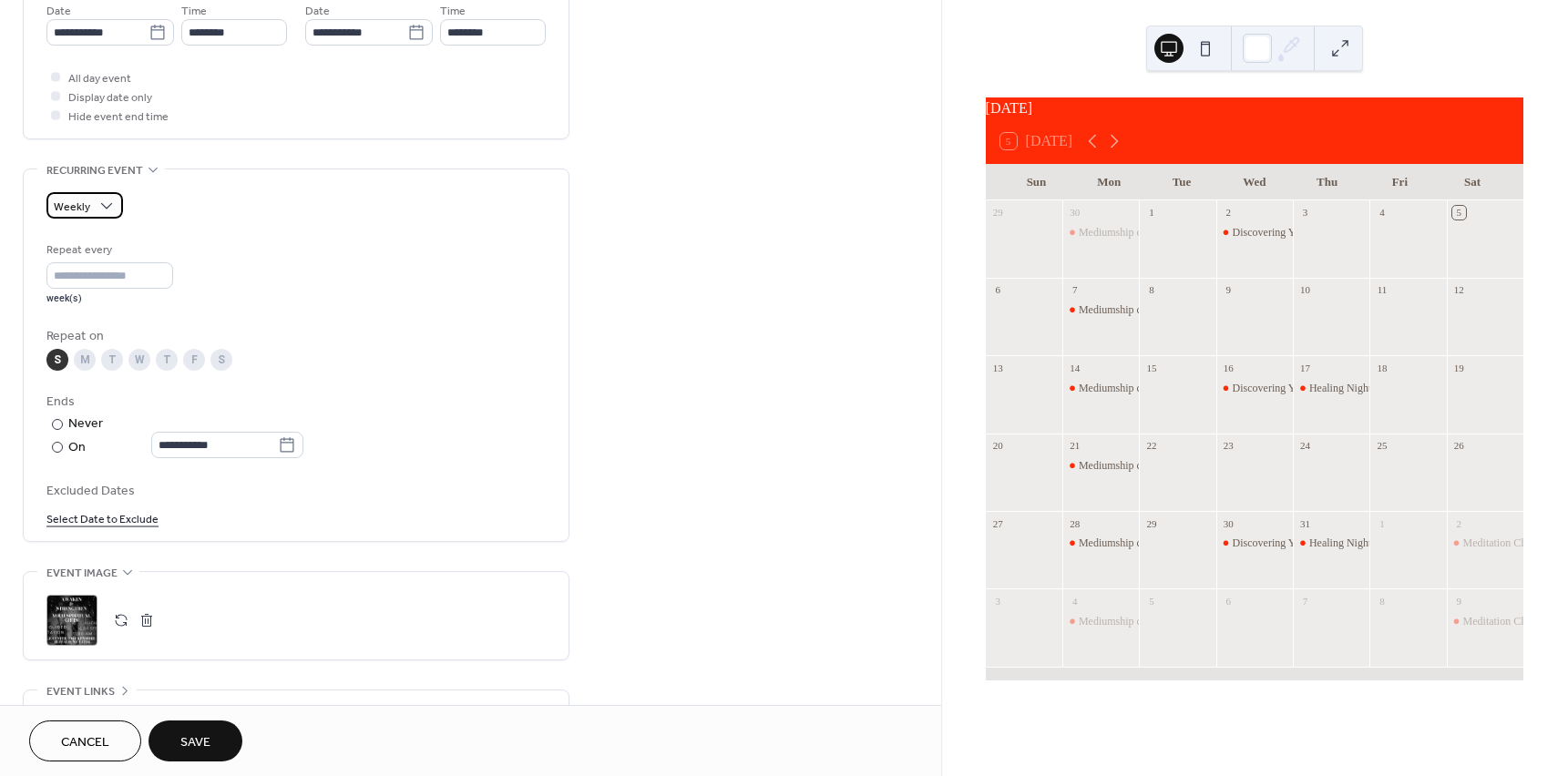 click on "Weekly" at bounding box center (85, 205) 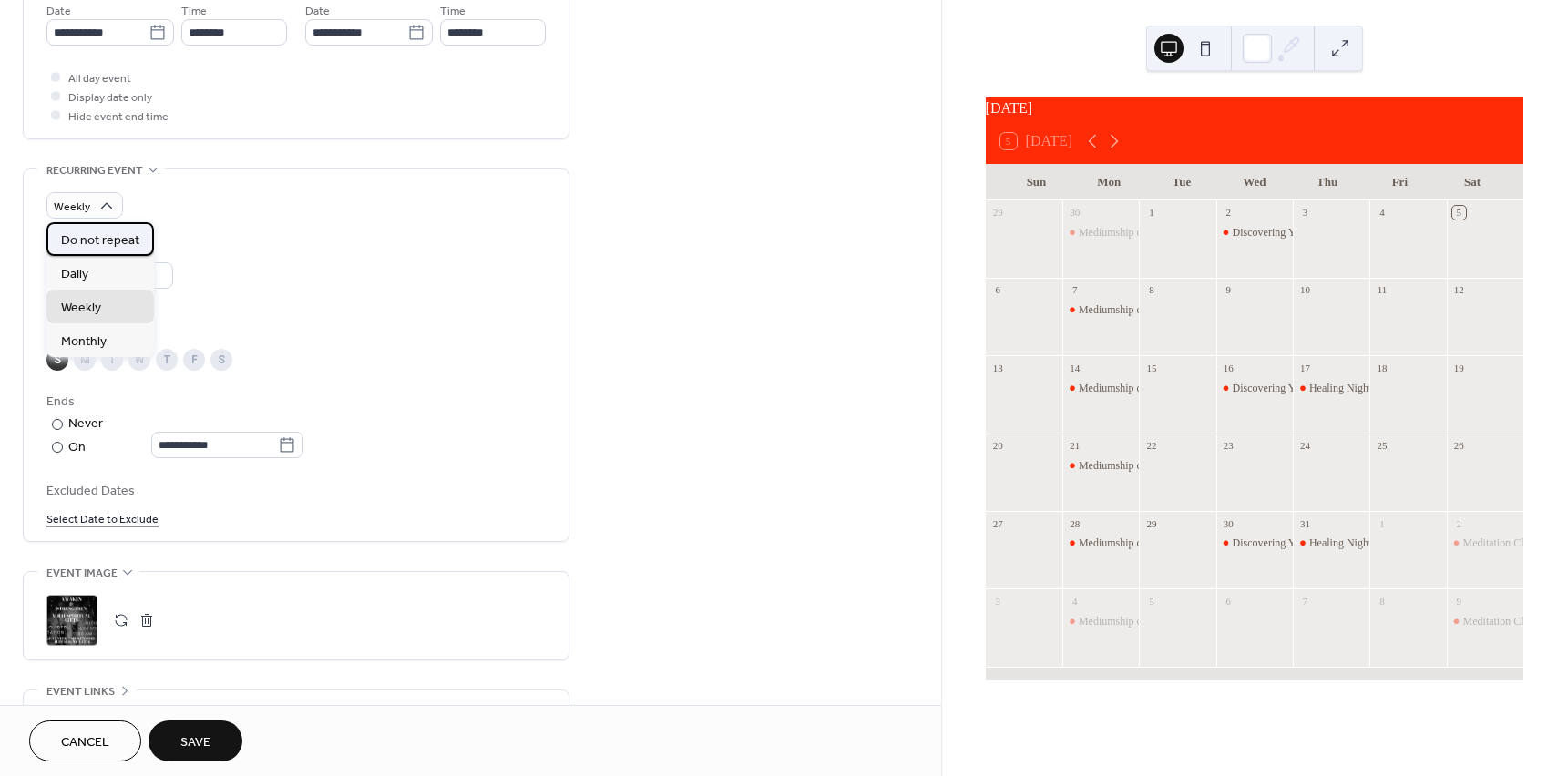 click on "Do not repeat" at bounding box center [100, 240] 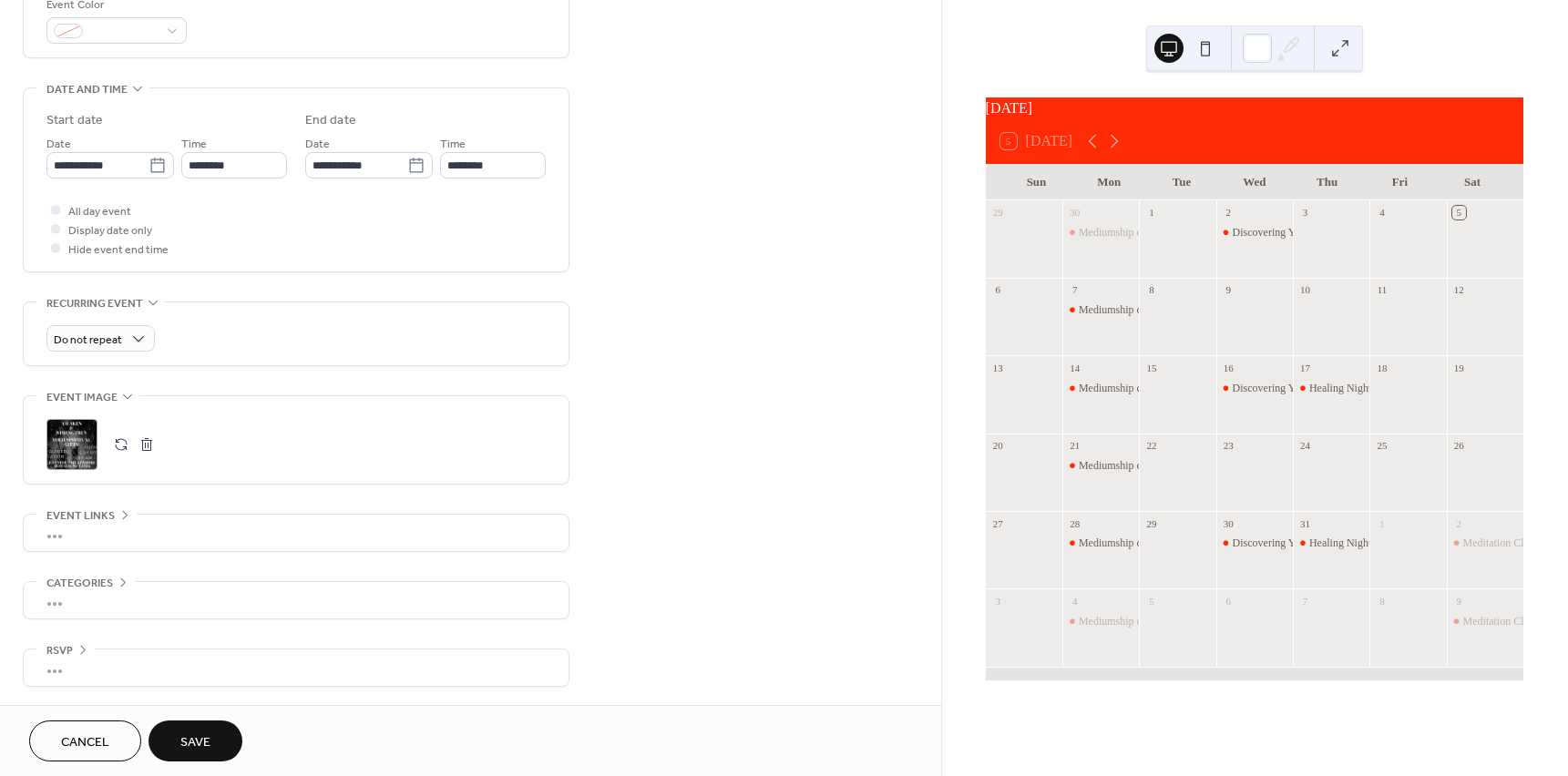scroll, scrollTop: 505, scrollLeft: 0, axis: vertical 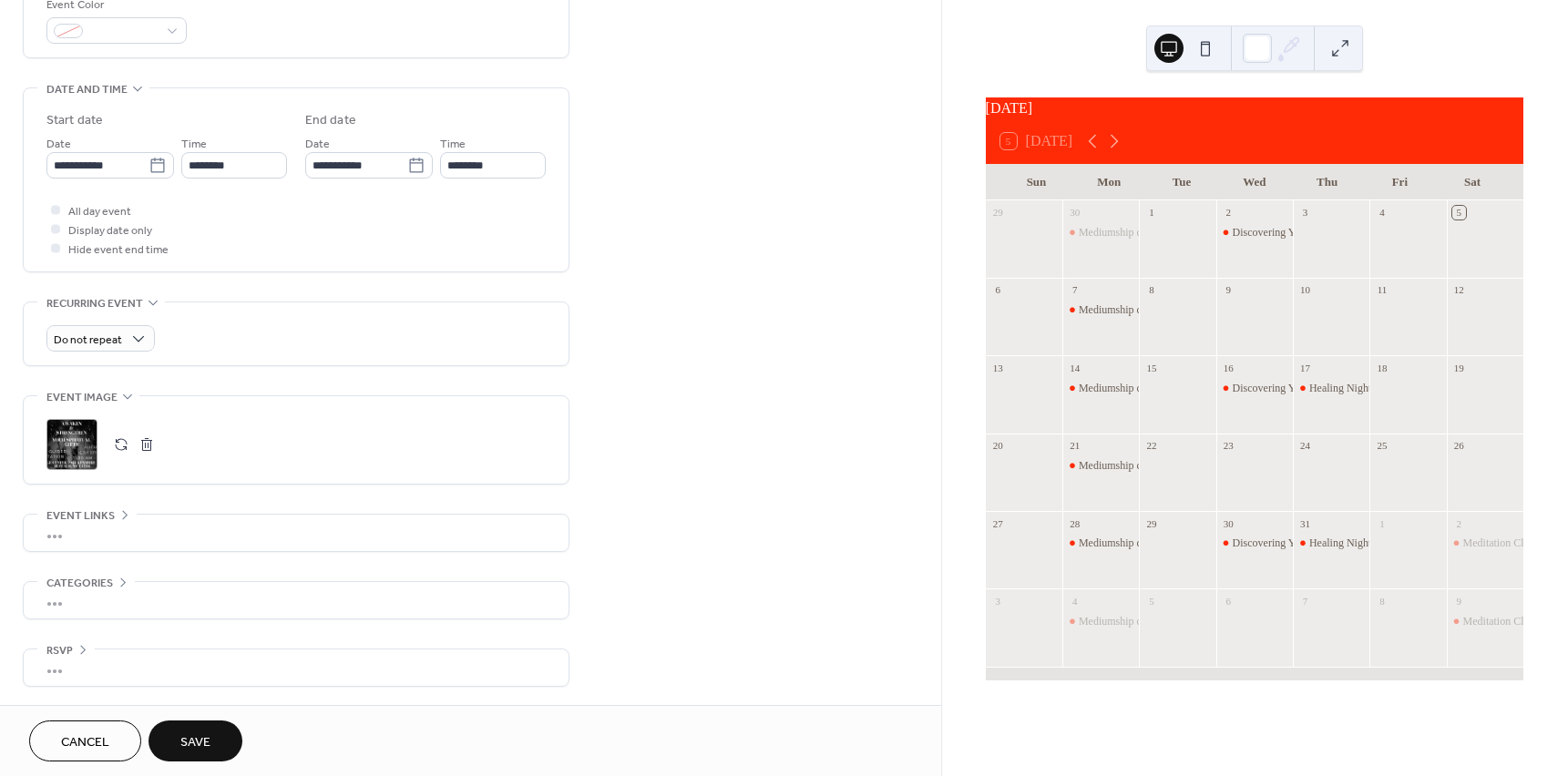 click on "Save" at bounding box center (195, 740) 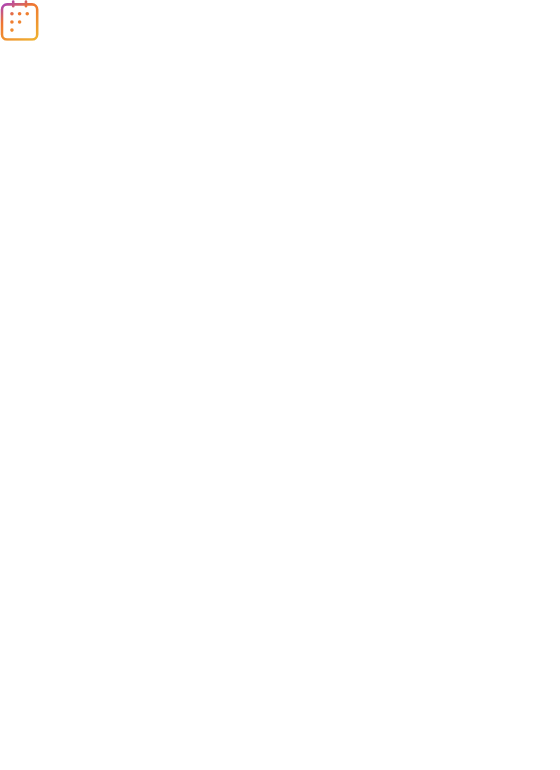 scroll, scrollTop: 0, scrollLeft: 0, axis: both 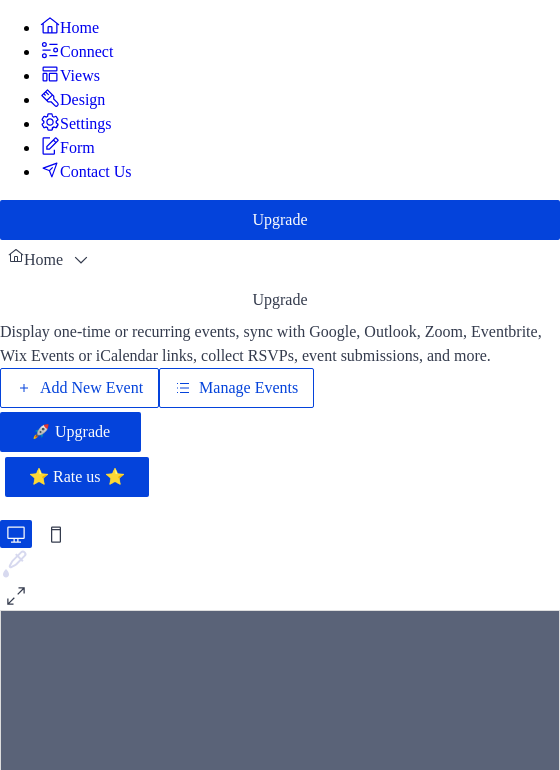 click on "Views" at bounding box center [80, 76] 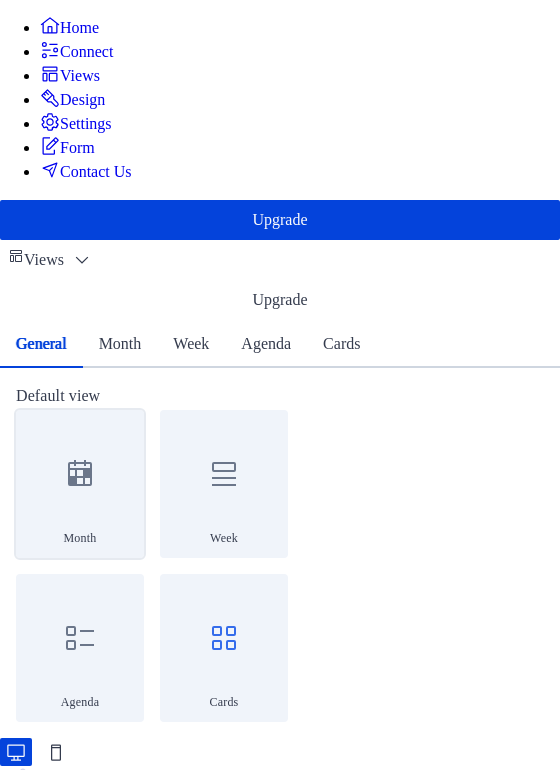 click 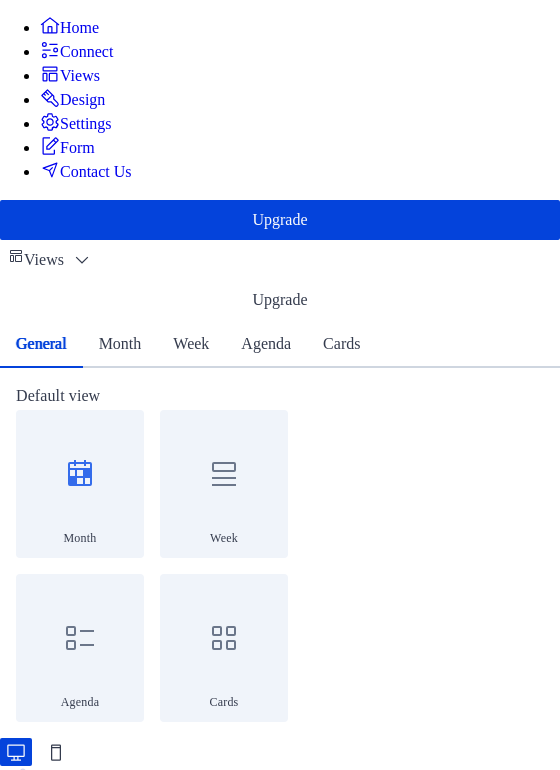 click on "Design" at bounding box center (82, 100) 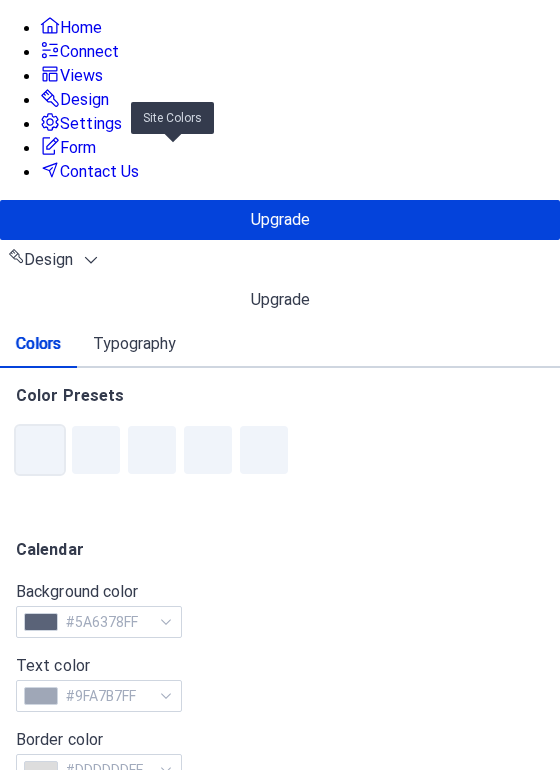 click at bounding box center [40, 450] 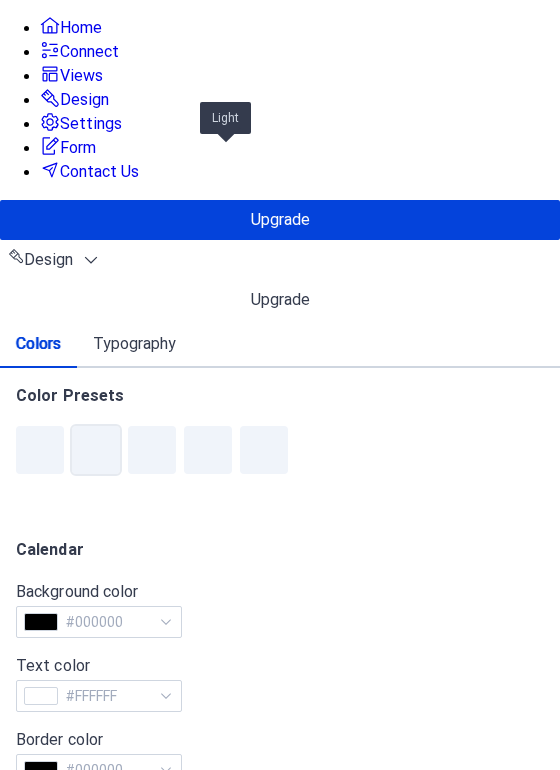 click at bounding box center (96, 450) 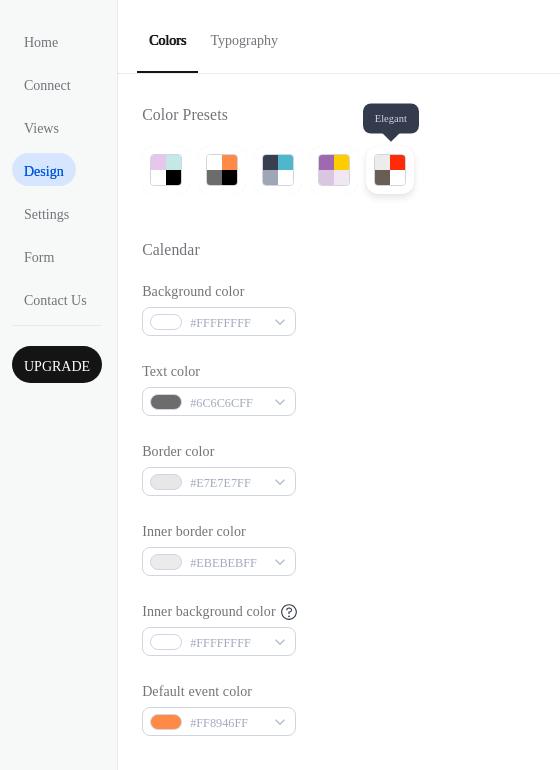 click at bounding box center [382, 177] 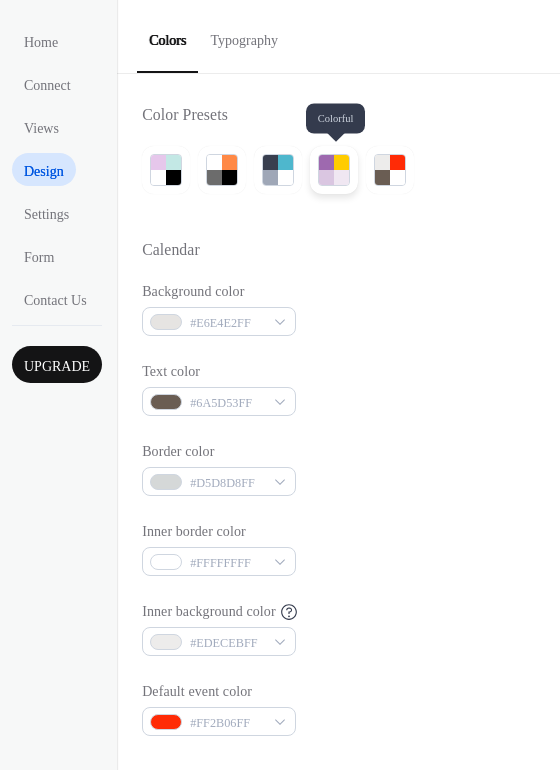 click at bounding box center (326, 177) 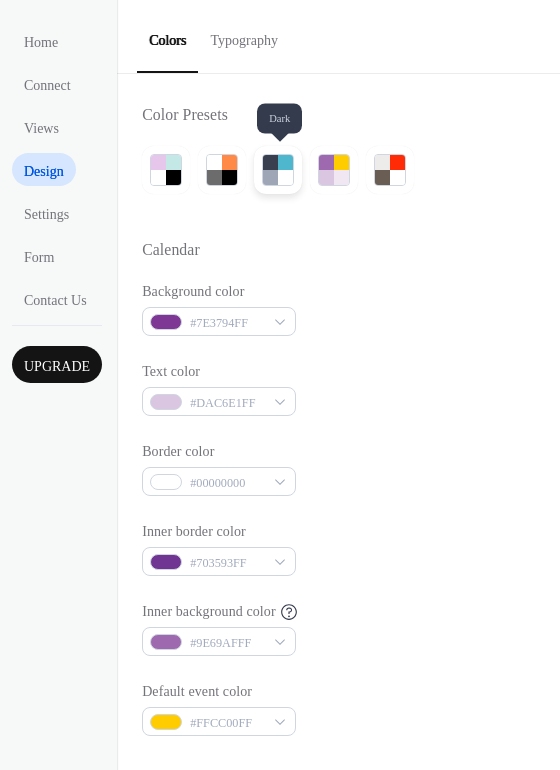 click at bounding box center [270, 177] 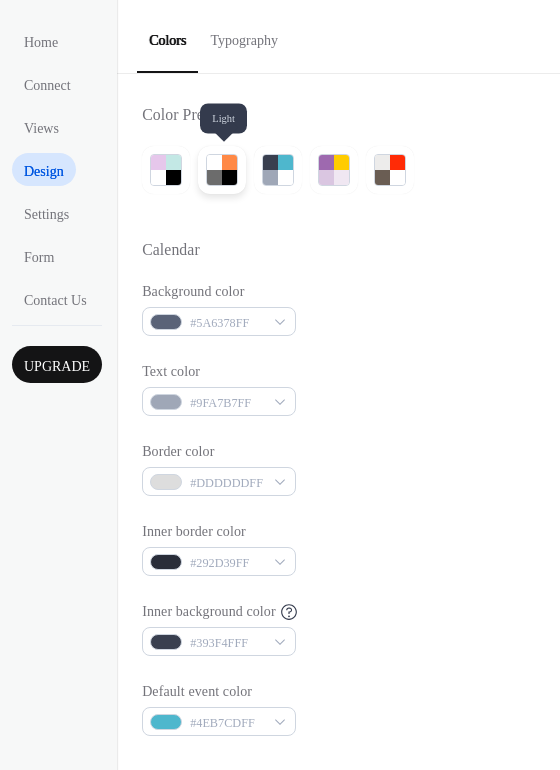click at bounding box center (229, 162) 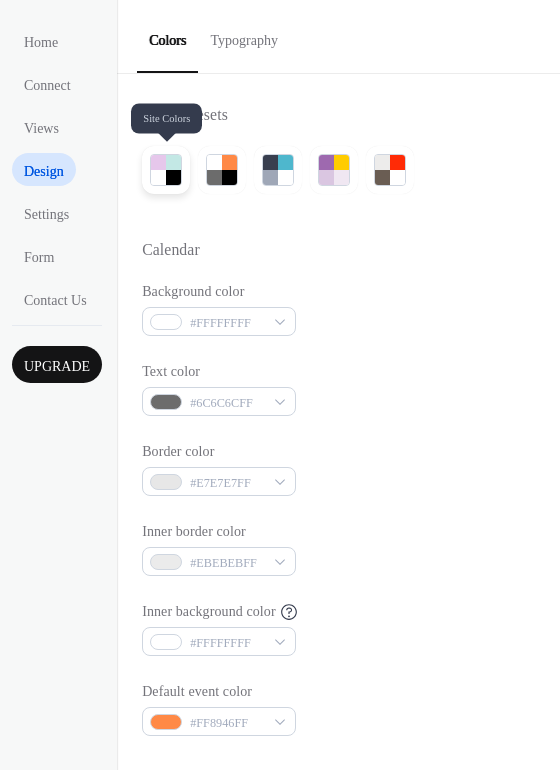 click at bounding box center [173, 162] 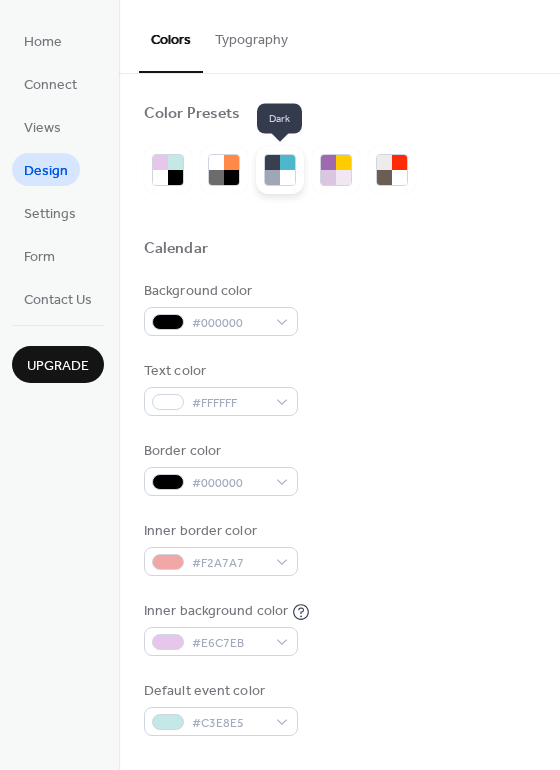 click at bounding box center (287, 177) 